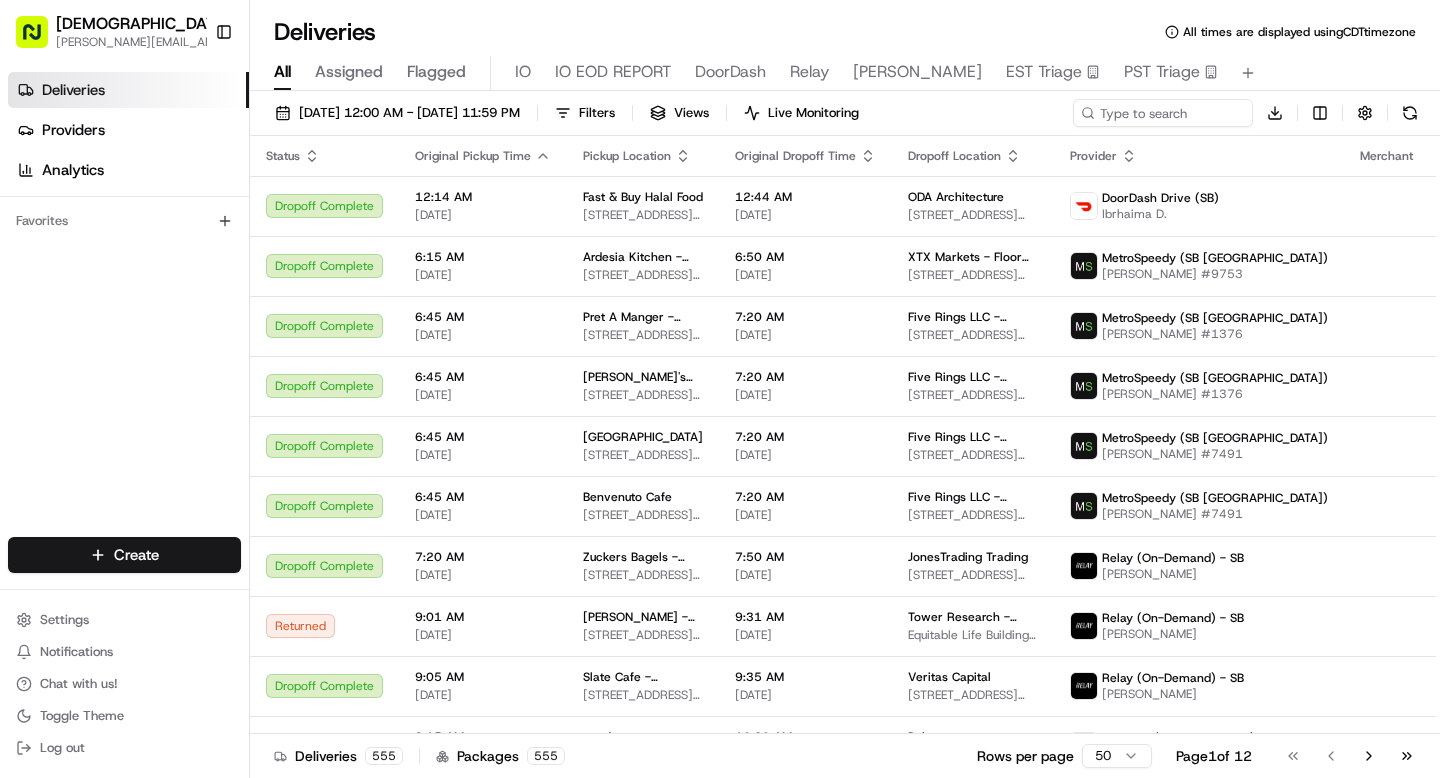 scroll, scrollTop: 0, scrollLeft: 0, axis: both 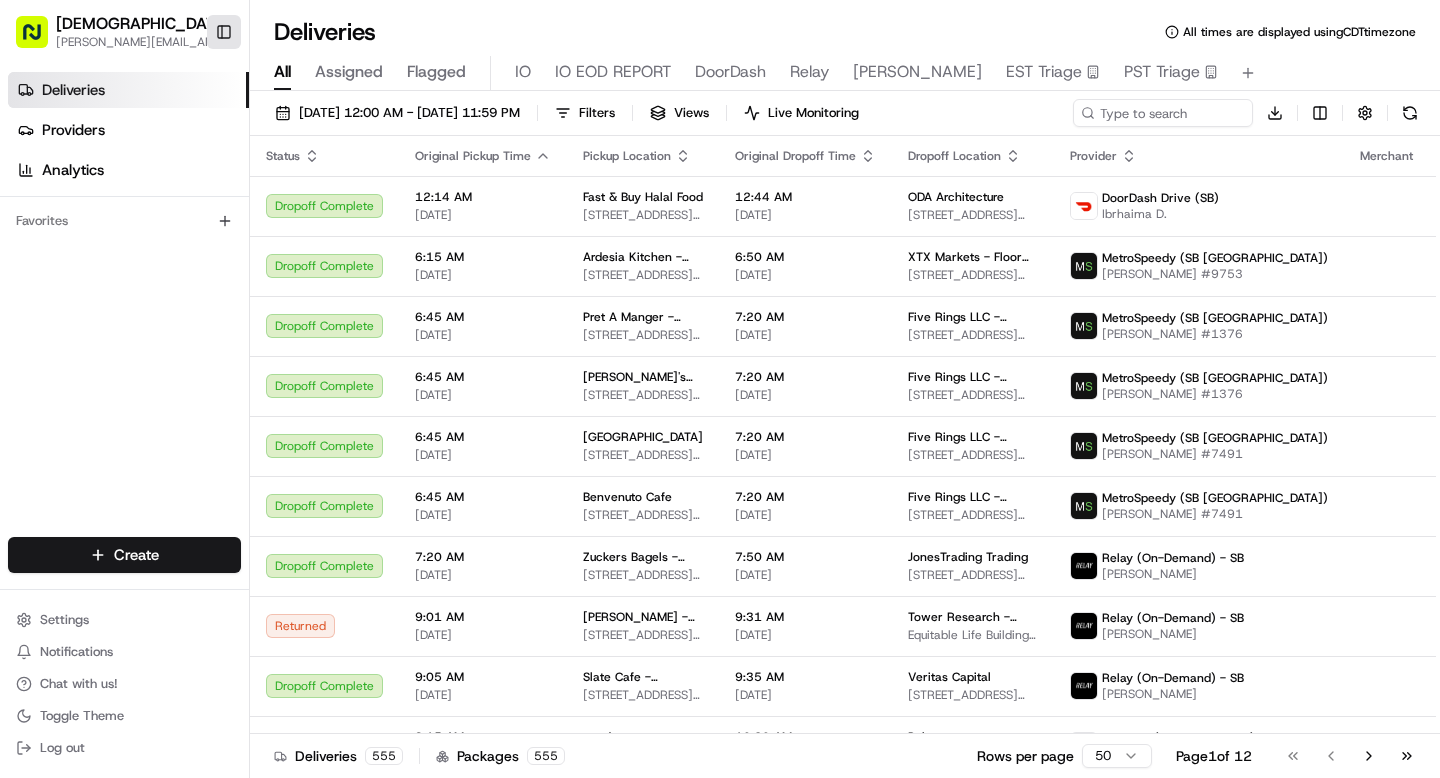 click on "Toggle Sidebar" at bounding box center (224, 32) 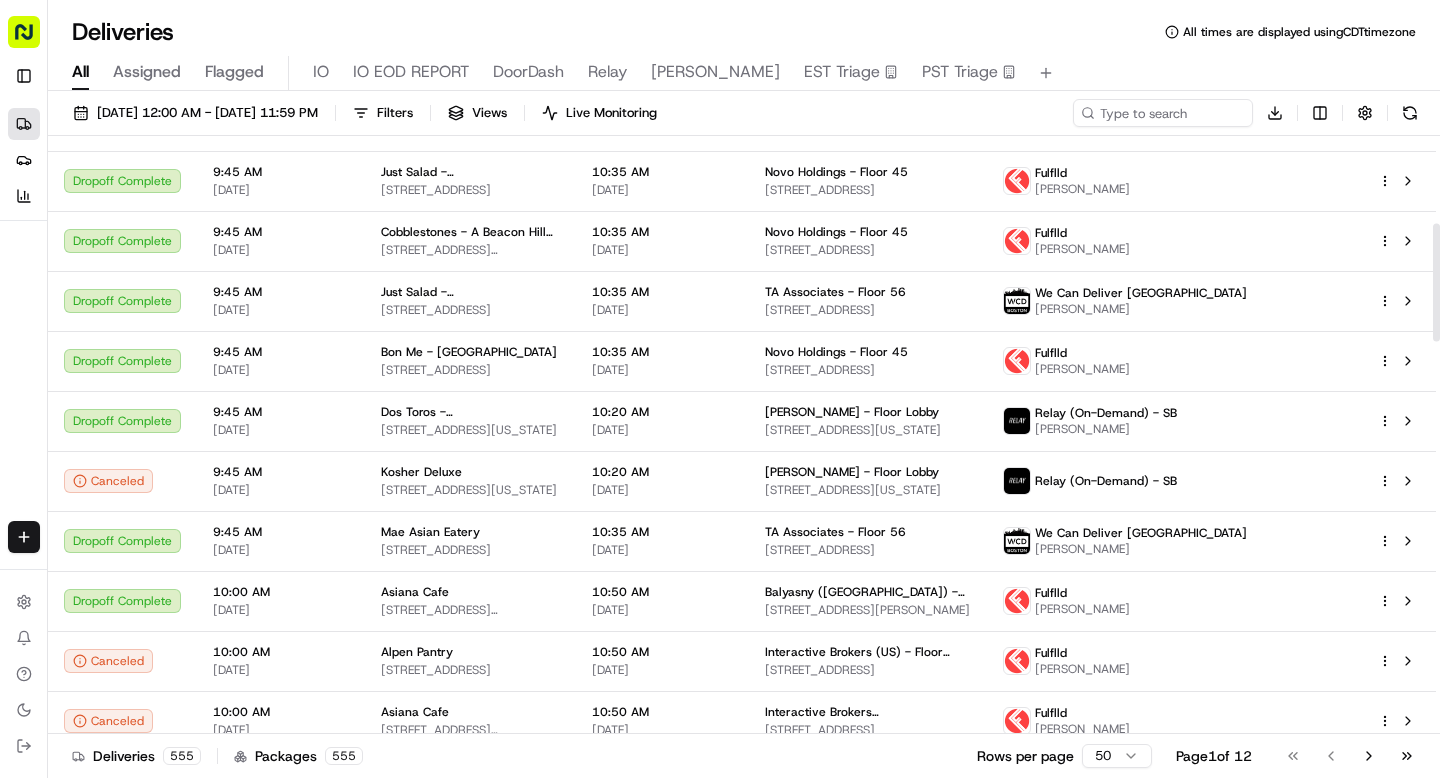 scroll, scrollTop: 0, scrollLeft: 0, axis: both 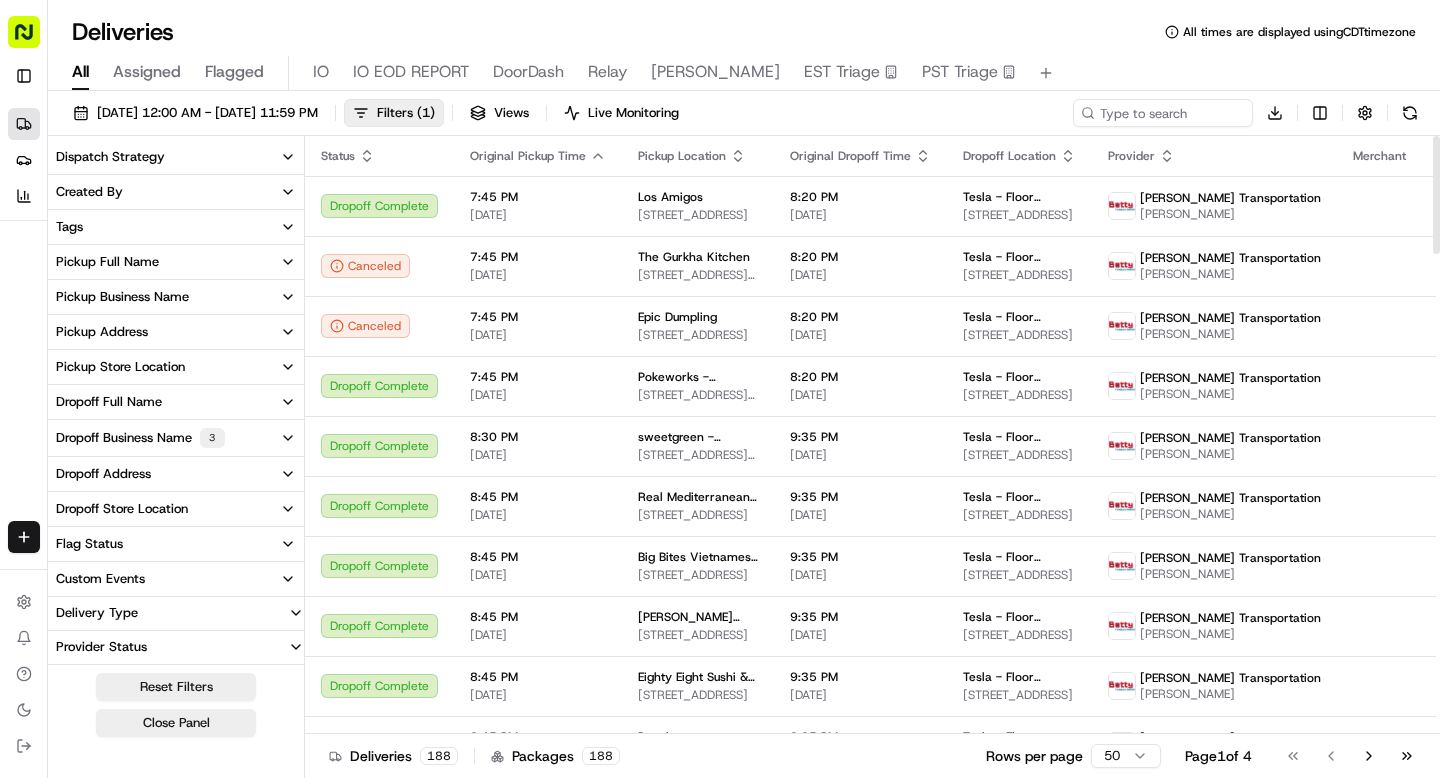 click 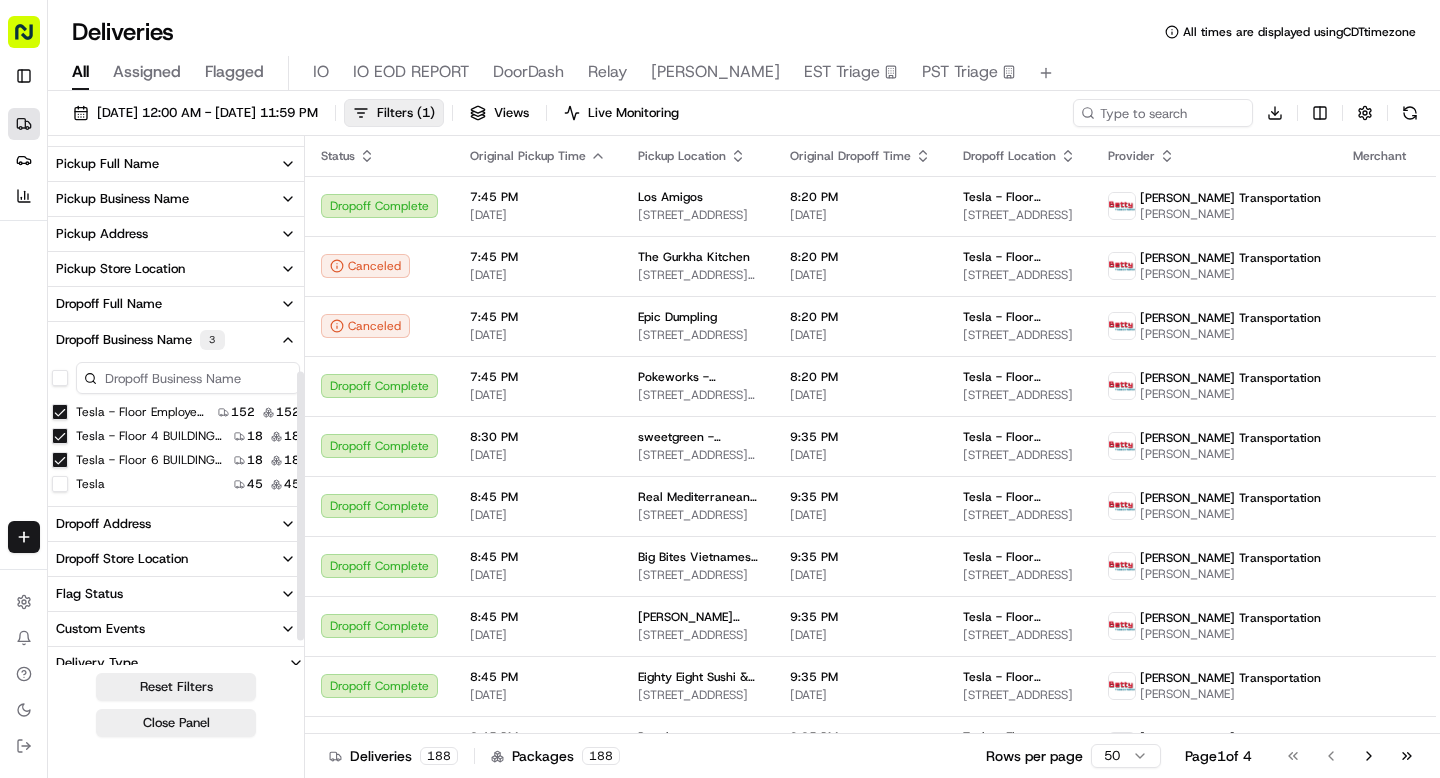 scroll, scrollTop: 451, scrollLeft: 0, axis: vertical 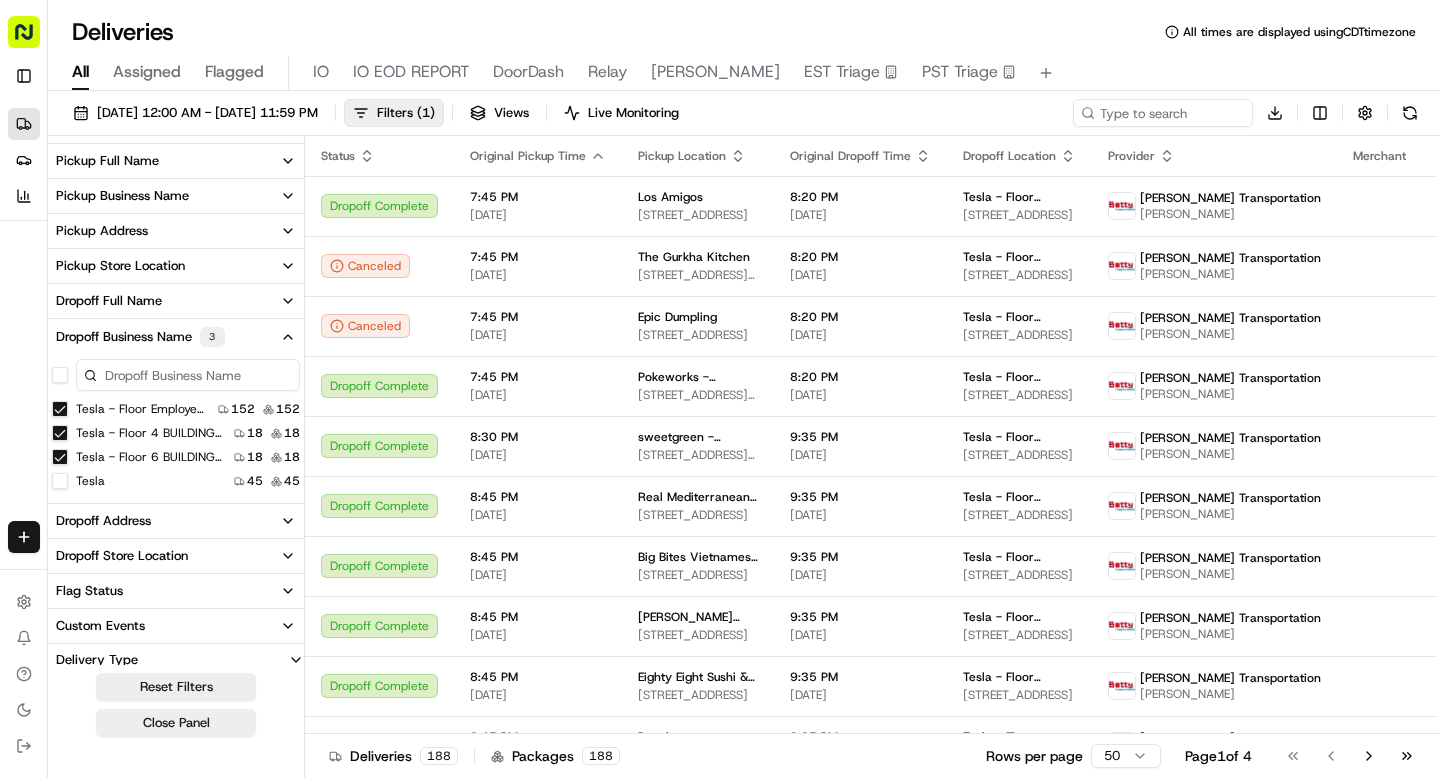 click on "Tesla  - Floor 6 BUILDING 6" at bounding box center [60, 457] 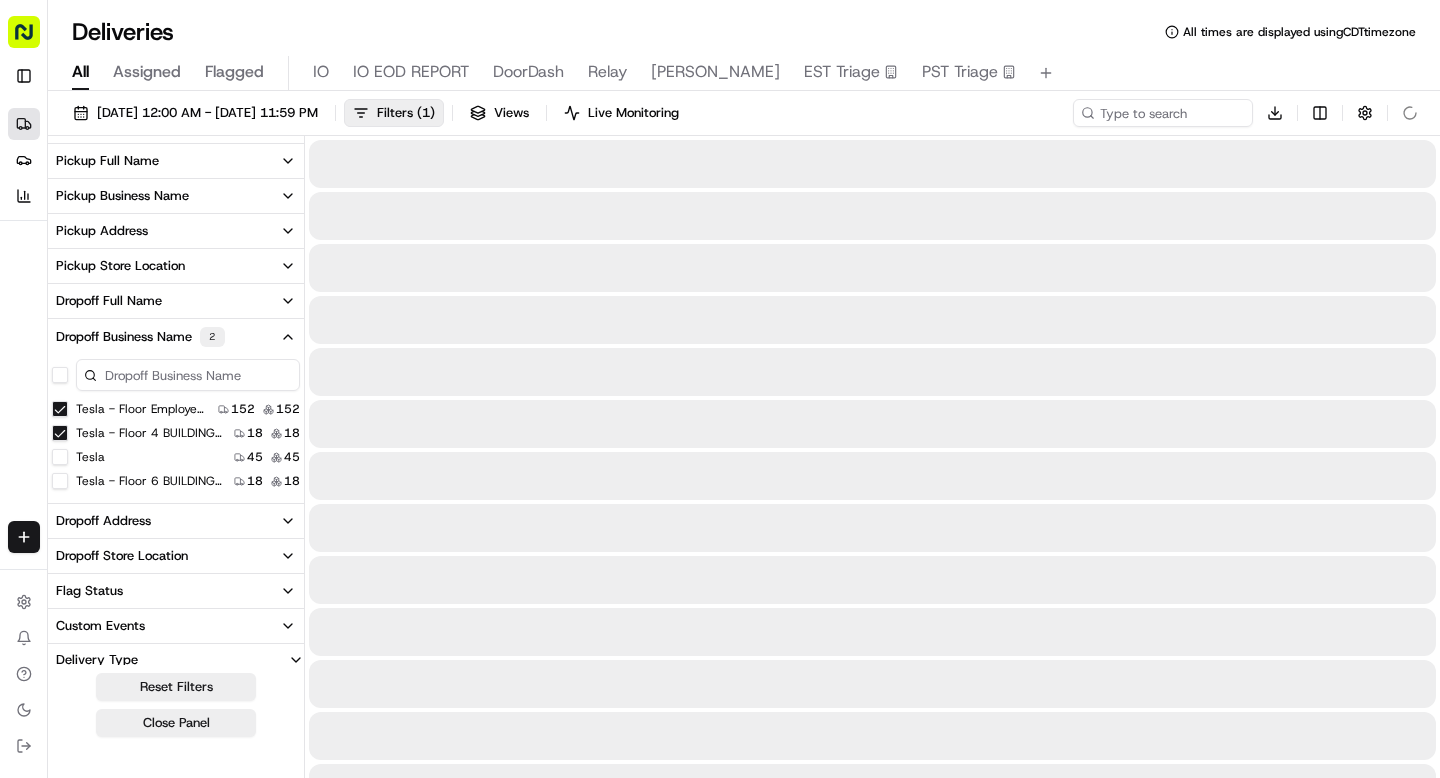 click on "Tesla" at bounding box center [60, 457] 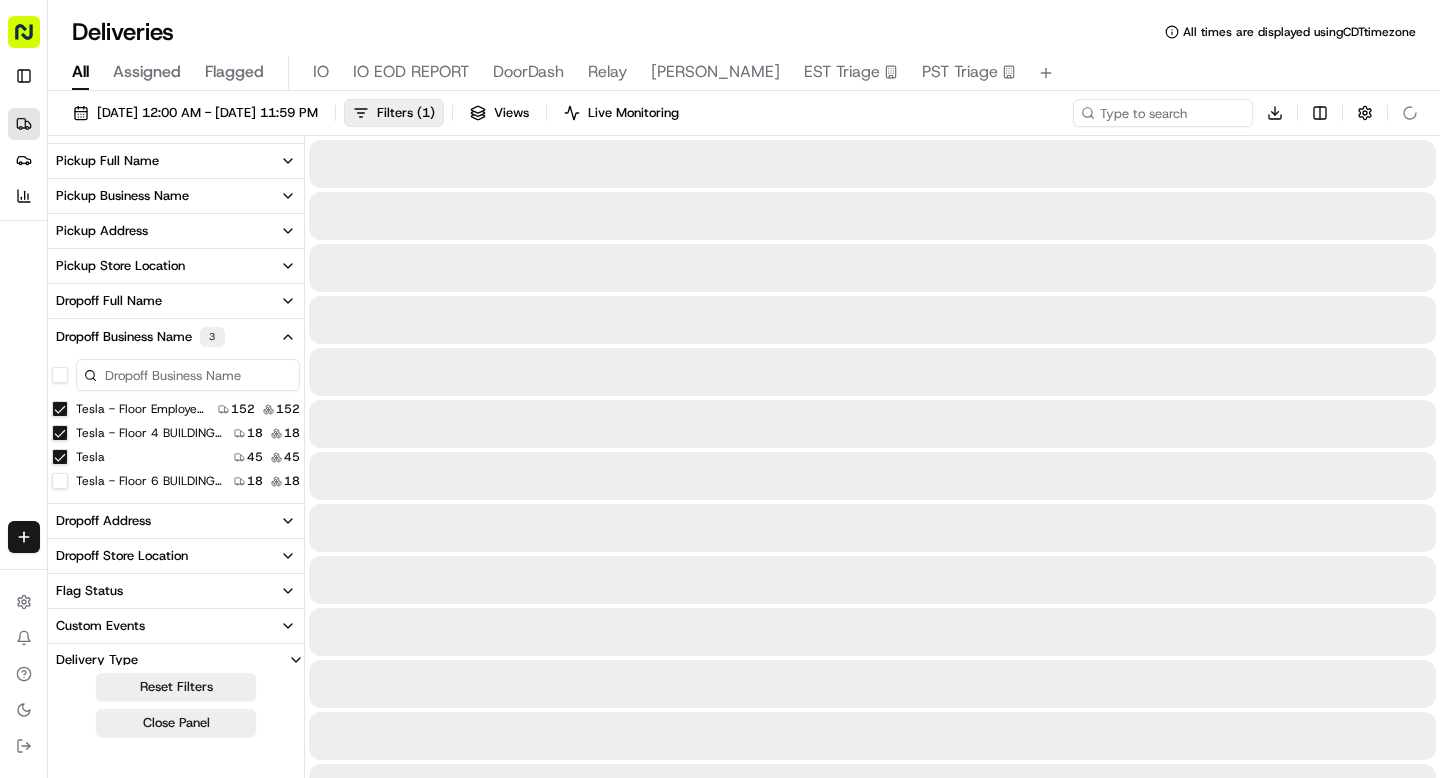 click on "Tesla  - Floor 4 BUILDING 4" at bounding box center (60, 433) 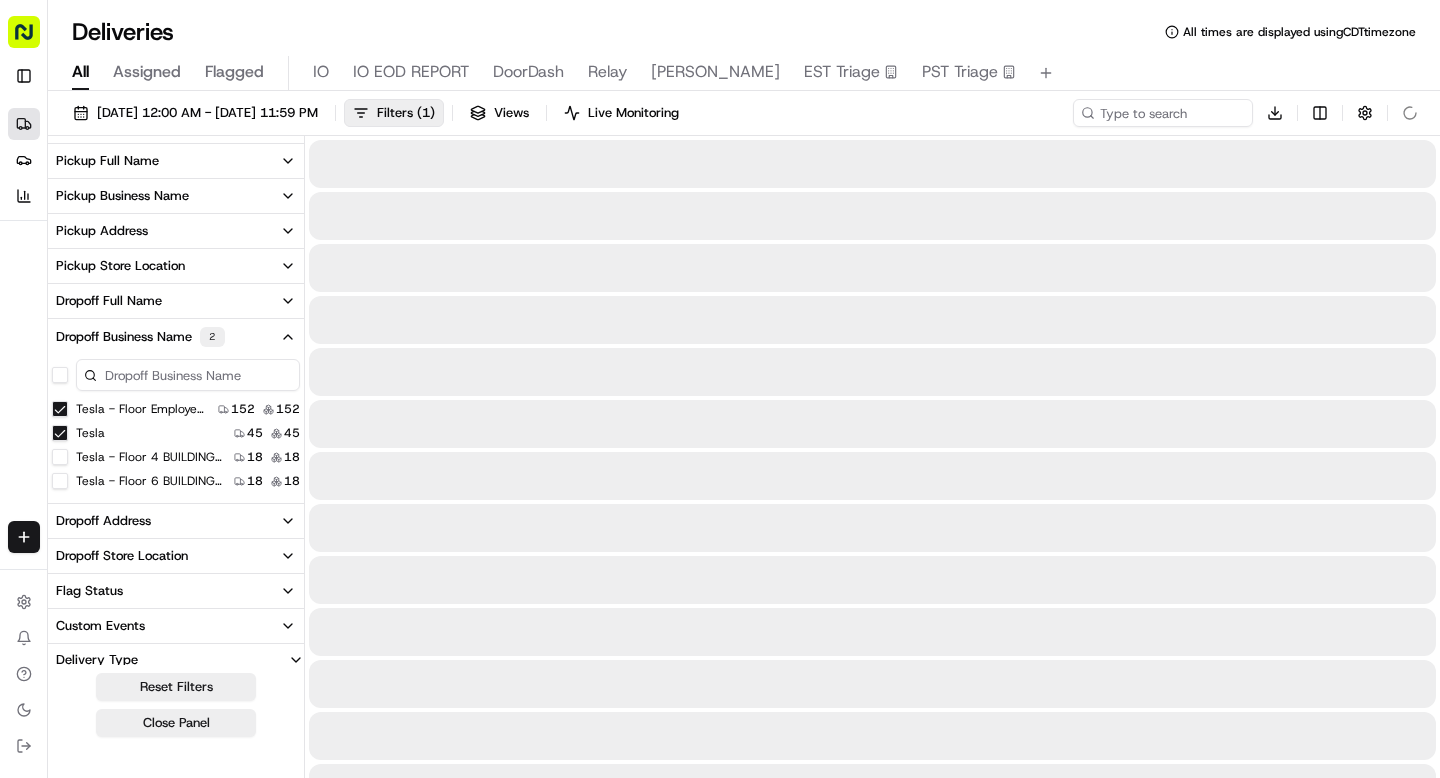 click on "Tesla  - Floor Employee Entrance" at bounding box center (60, 409) 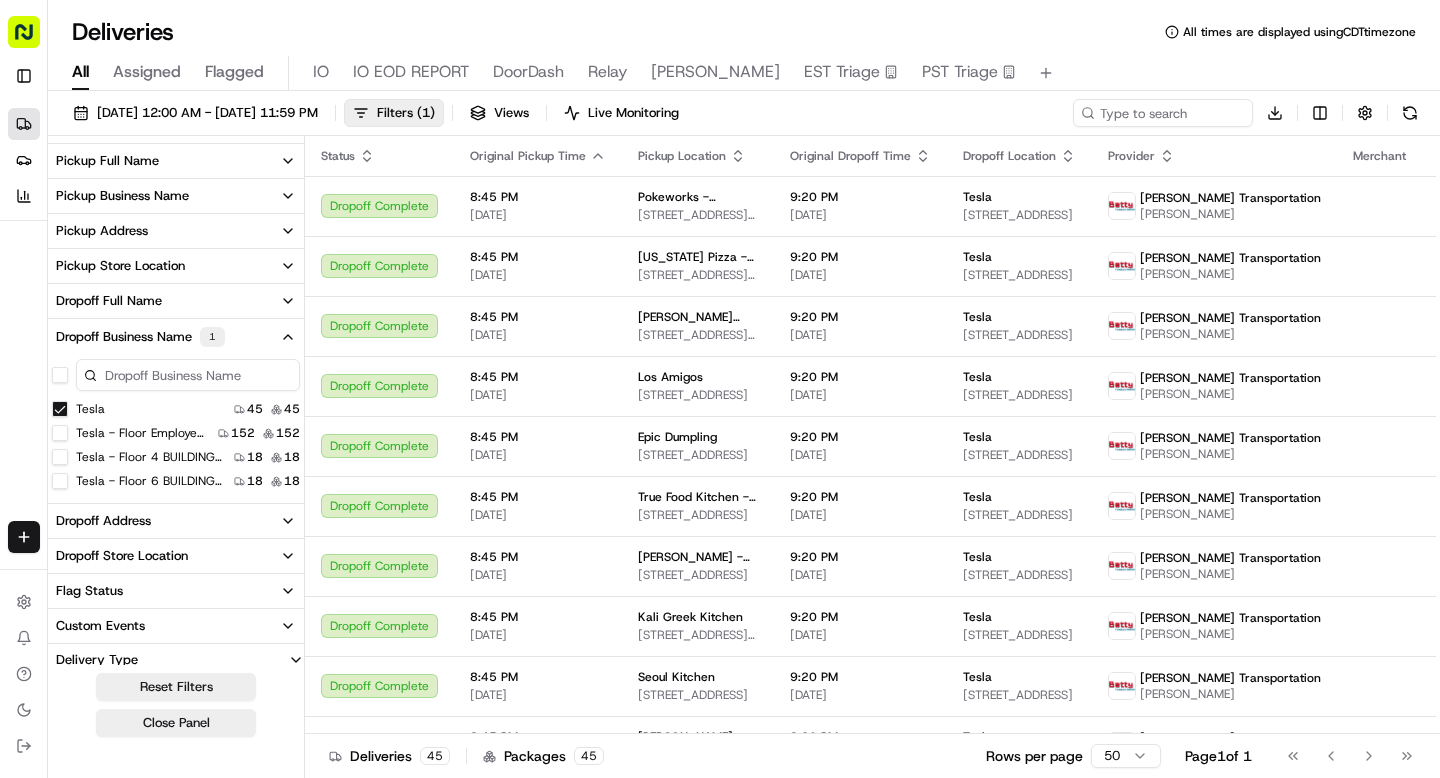 click on "Tesla" at bounding box center (60, 409) 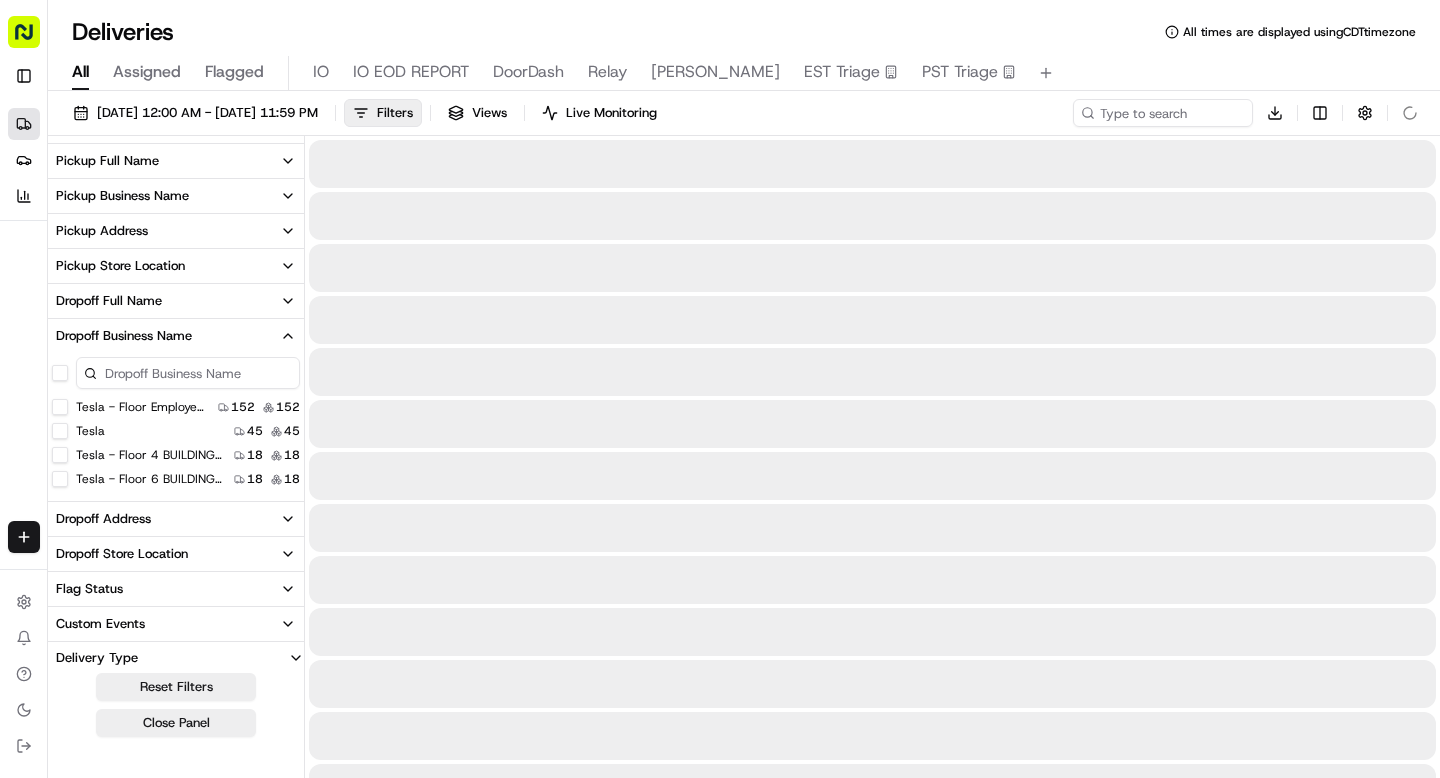click on "Tesla  - Floor Employee Entrance" at bounding box center [60, 407] 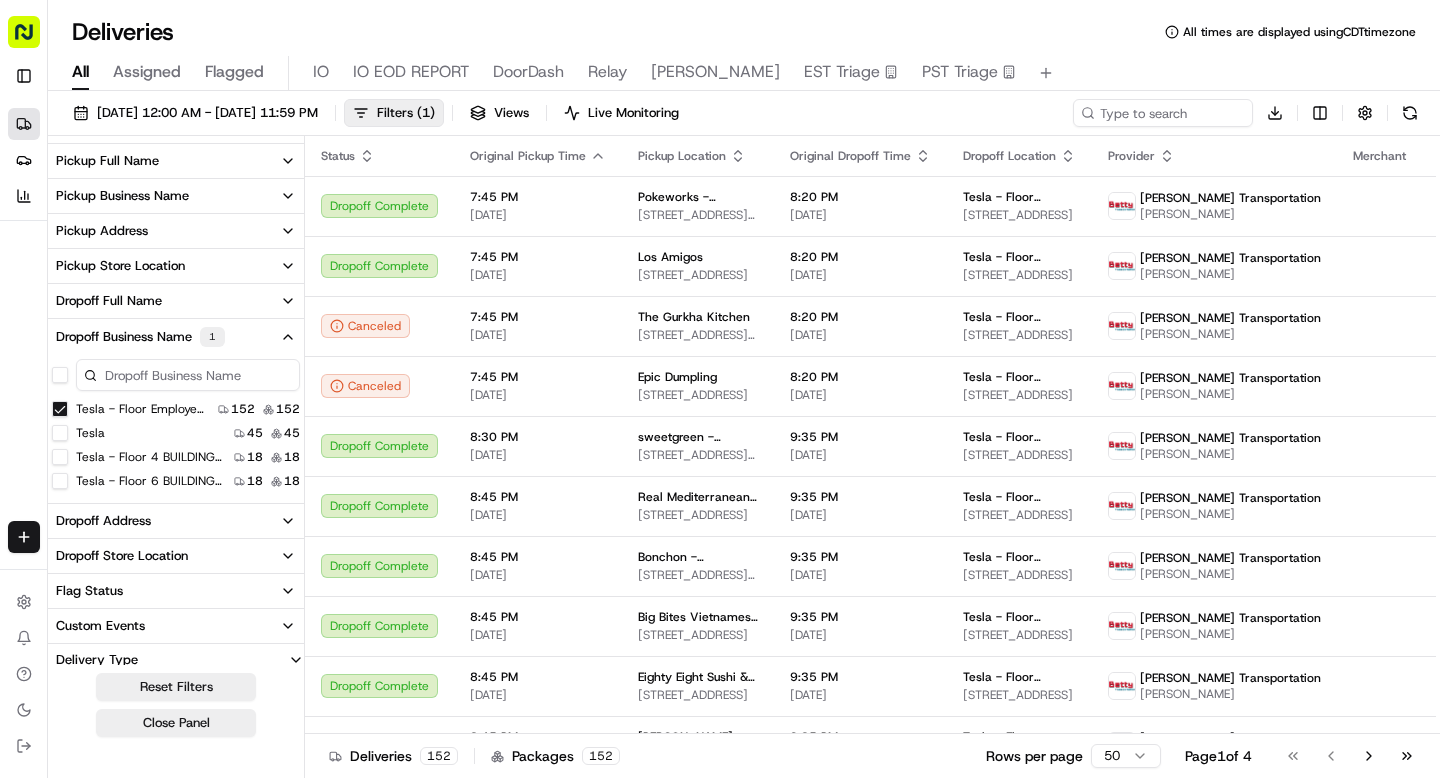 click on "Tesla  - Floor Employee Entrance" at bounding box center [60, 409] 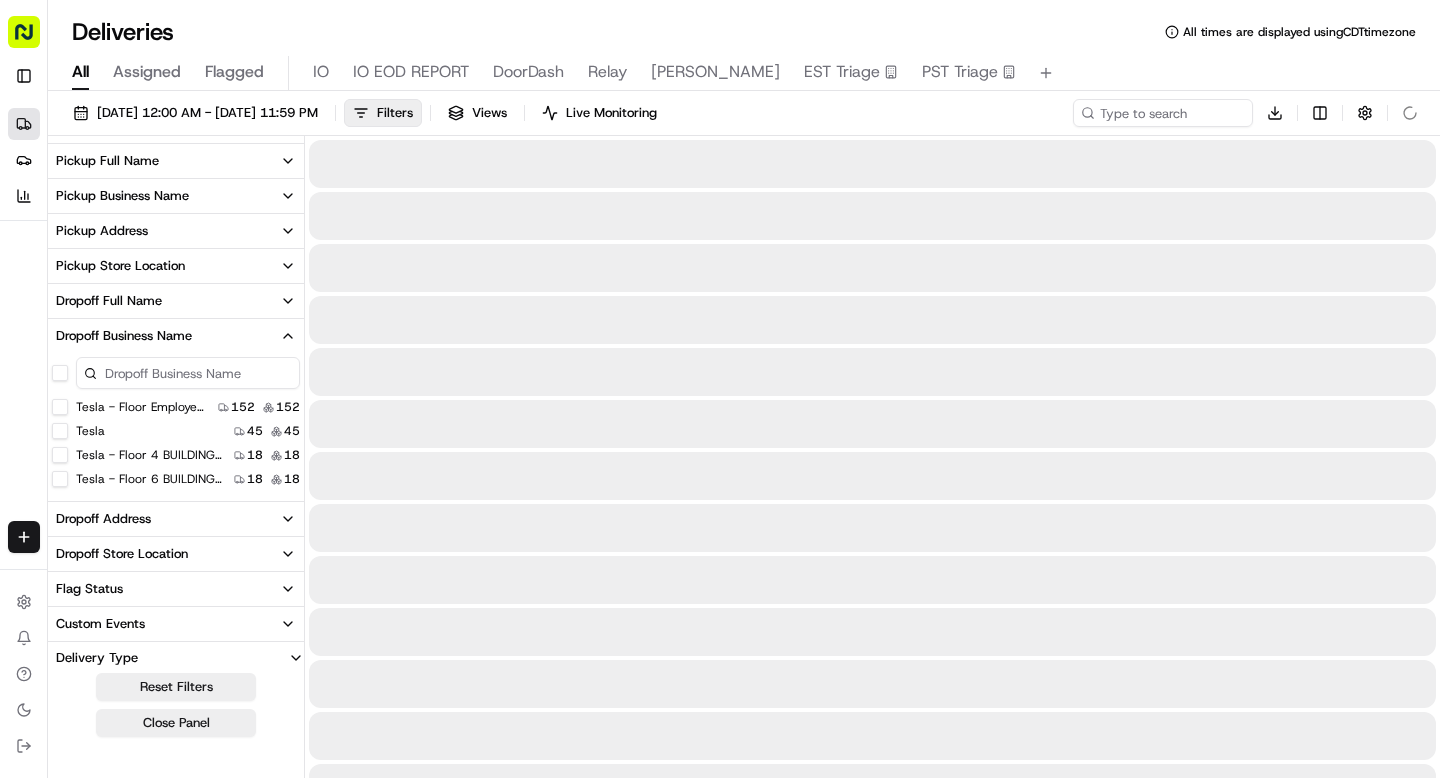 click on "Tesla  - Floor 4 BUILDING 4" at bounding box center (60, 455) 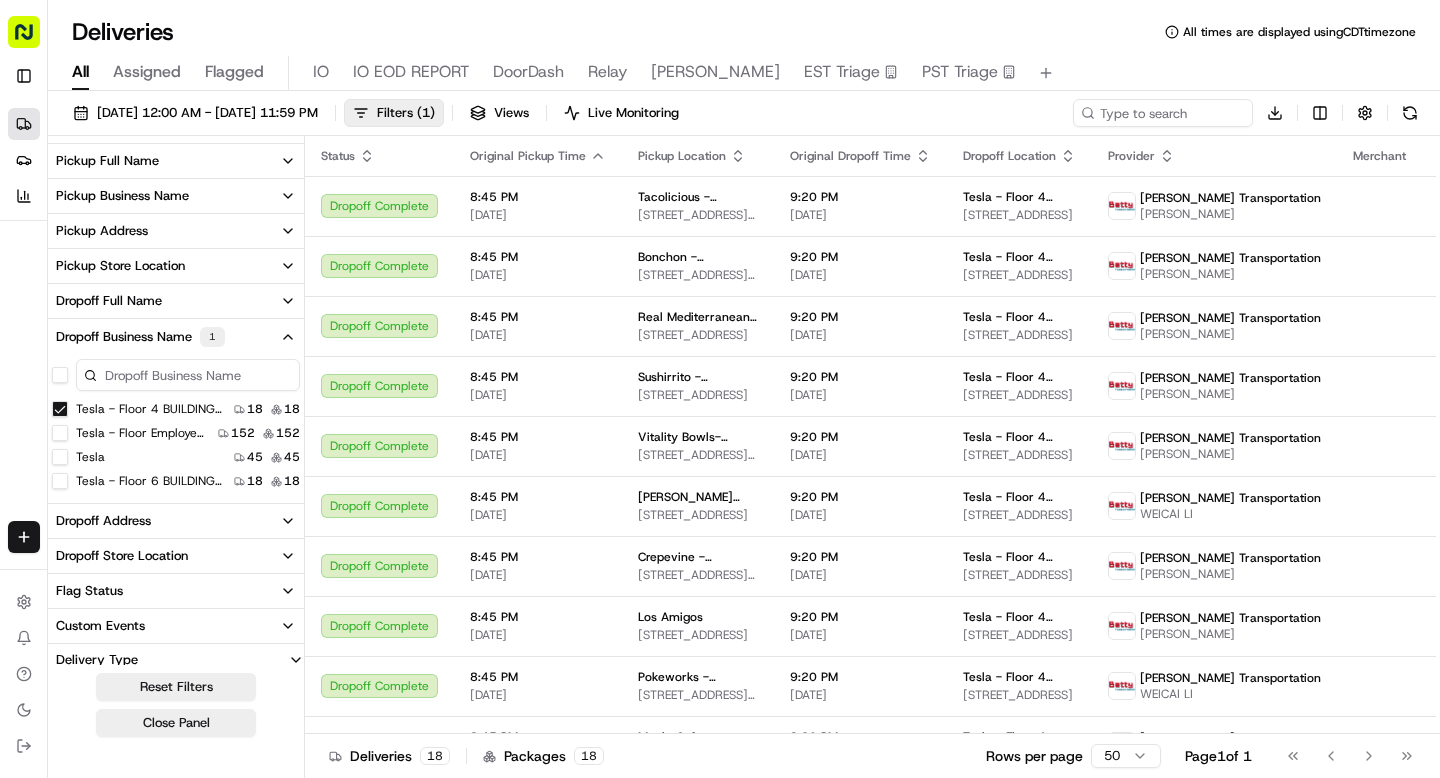 click on "Tesla  - Floor 6 BUILDING 6" at bounding box center [60, 481] 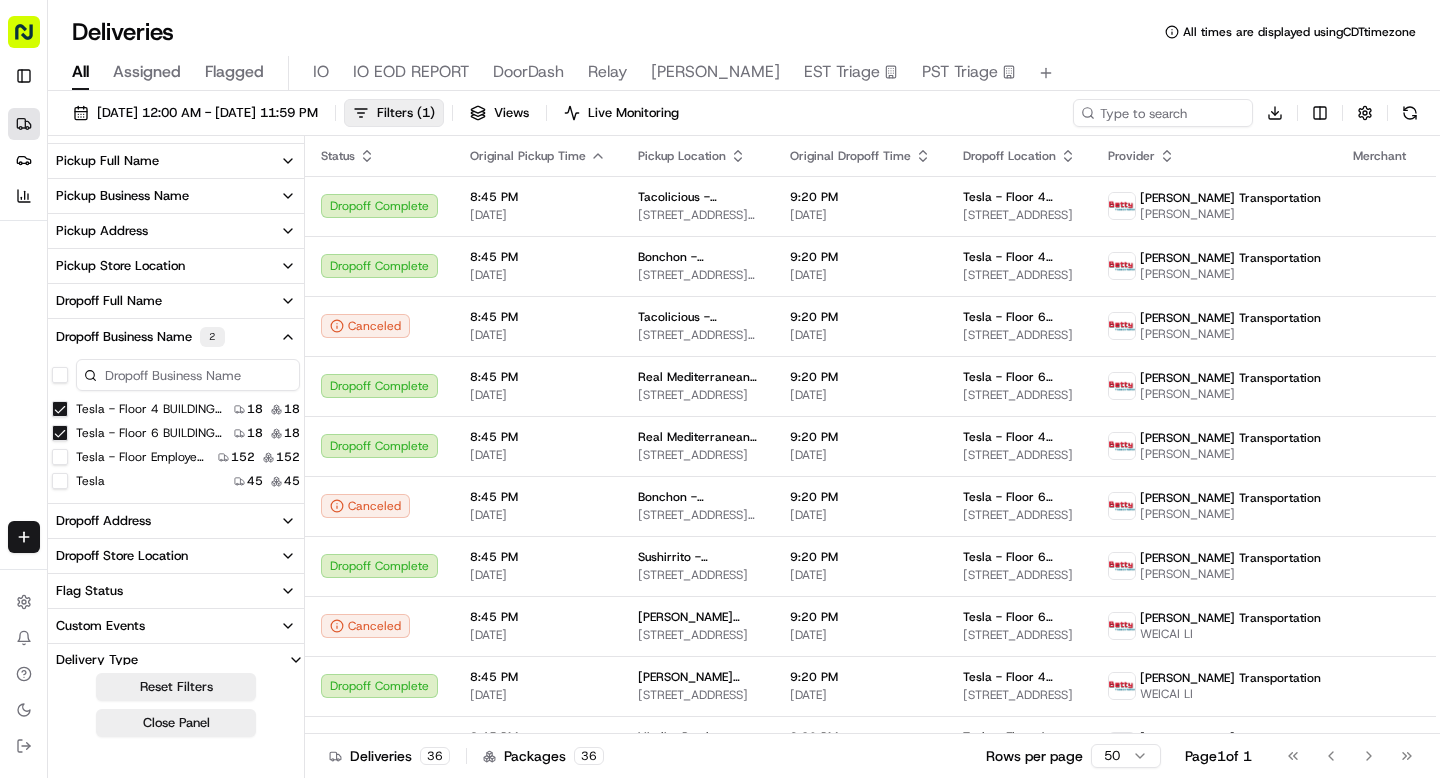 click on "Tesla" at bounding box center [60, 481] 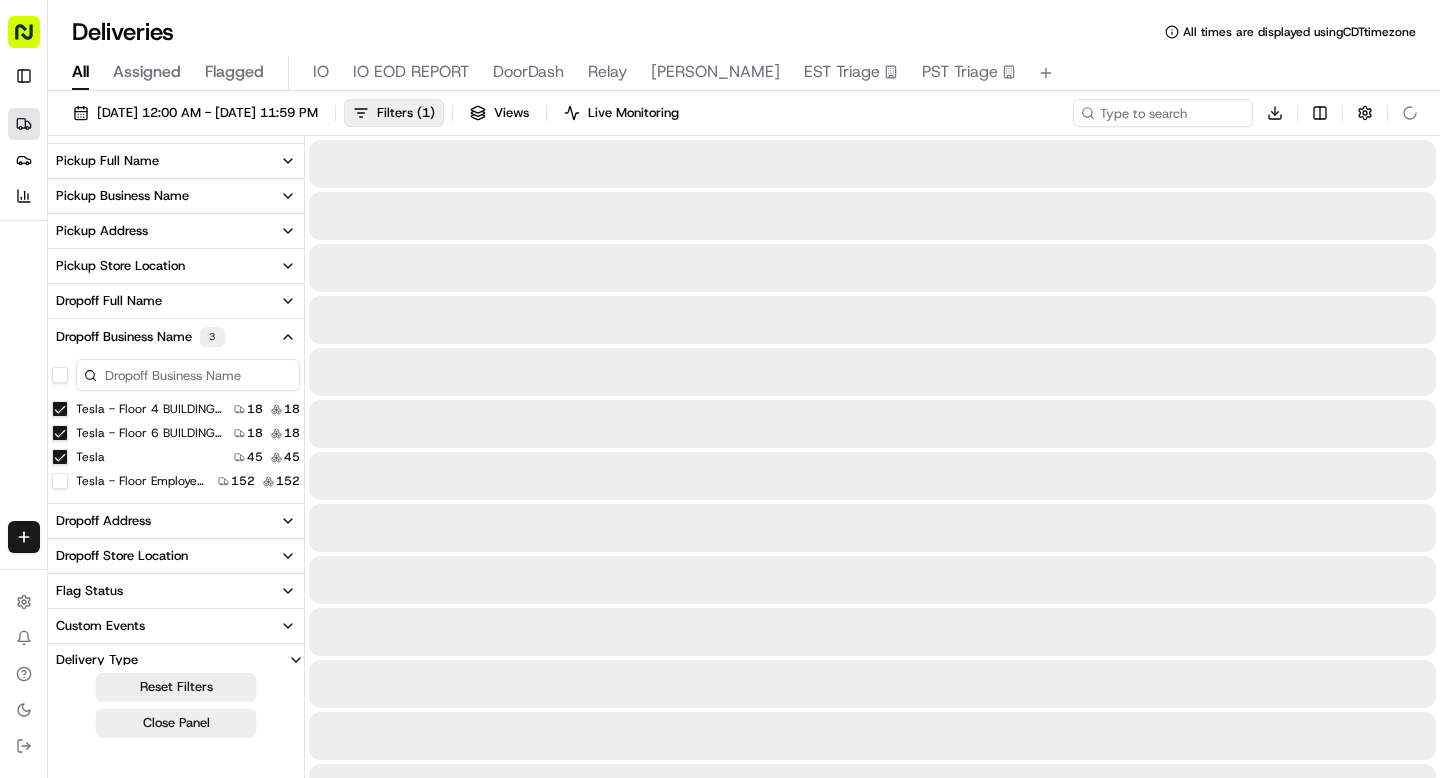 click on "Tesla  - Floor 6 BUILDING 6" at bounding box center (60, 433) 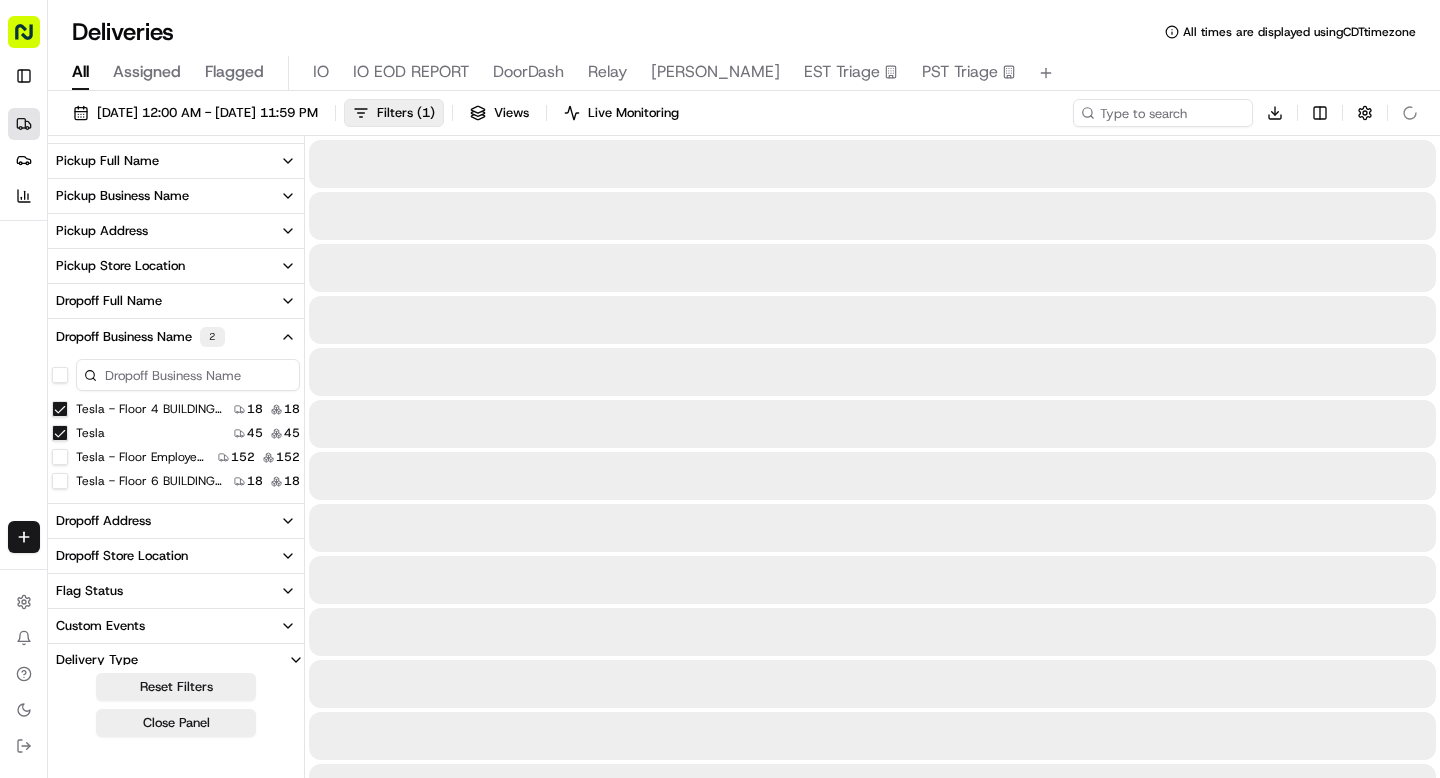 click on "Tesla  - Floor 4 BUILDING 4" at bounding box center [60, 409] 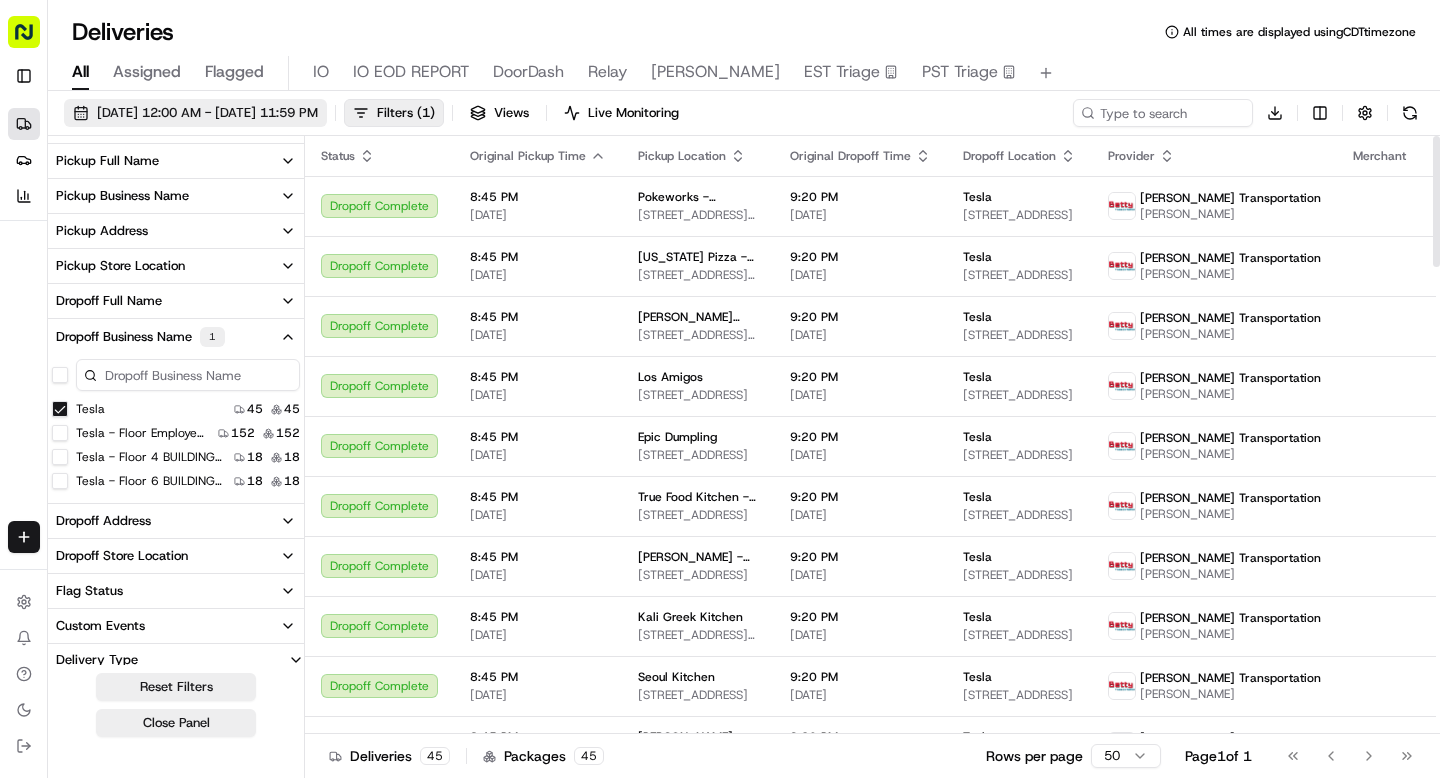 click on "06/01/2025 12:00 AM - 06/30/2025 11:59 PM" at bounding box center (207, 113) 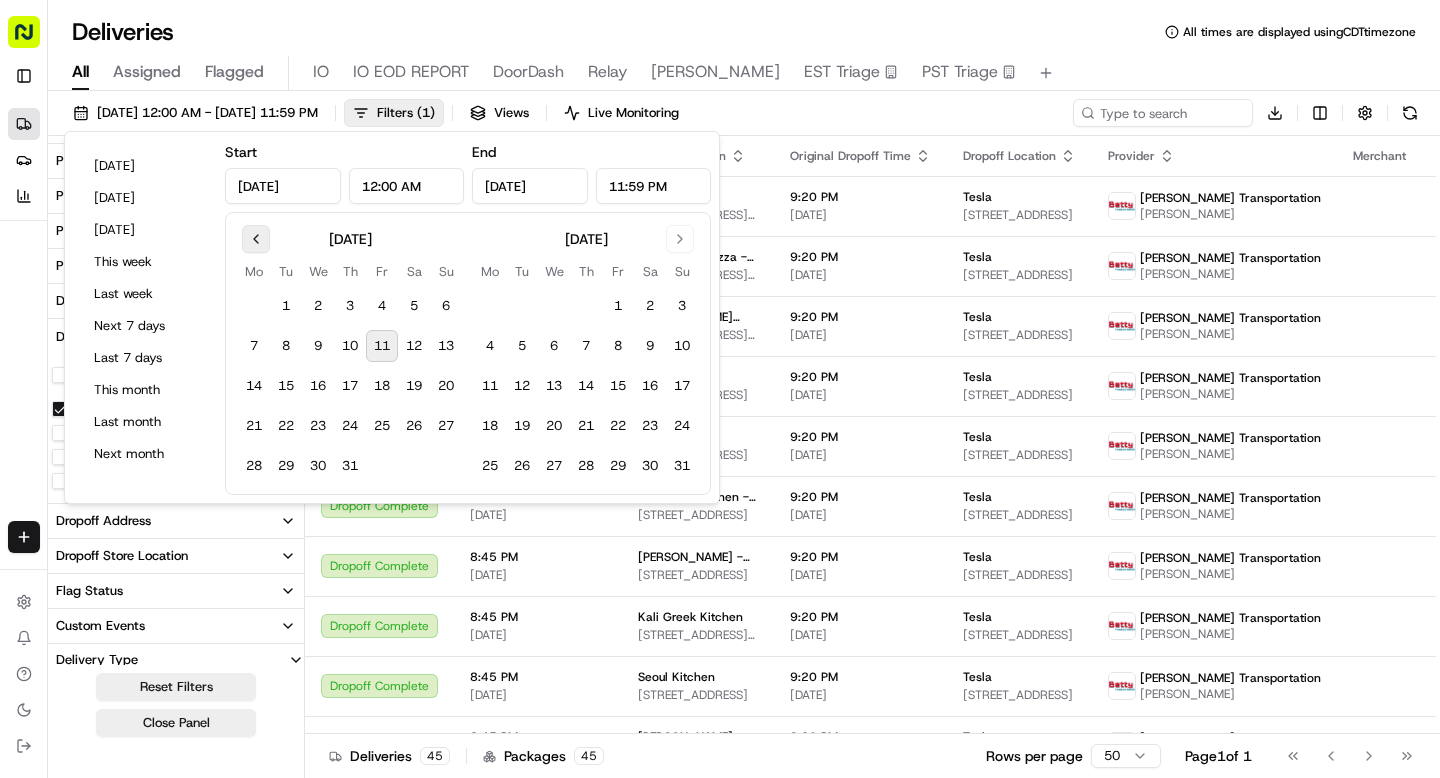 click at bounding box center (256, 239) 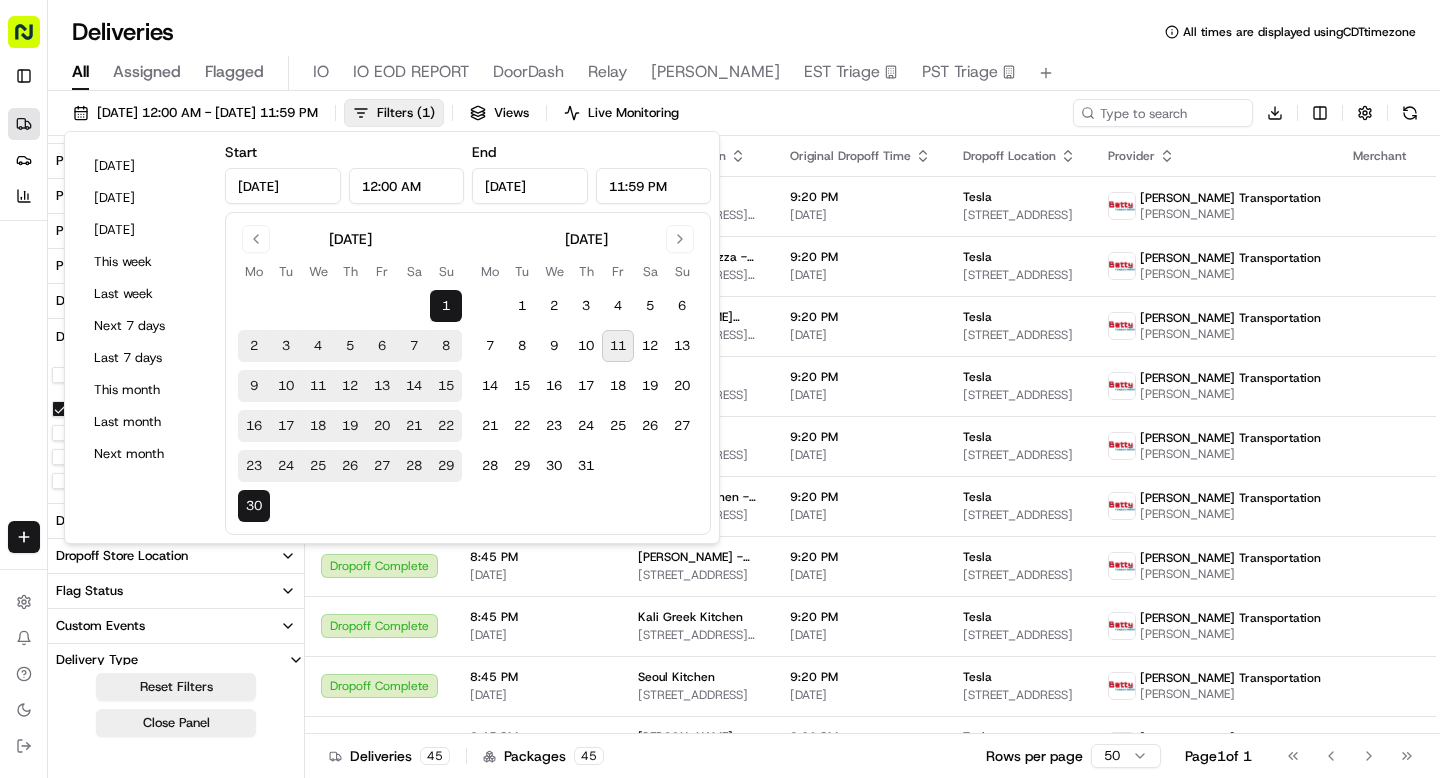 click on "1" at bounding box center (446, 306) 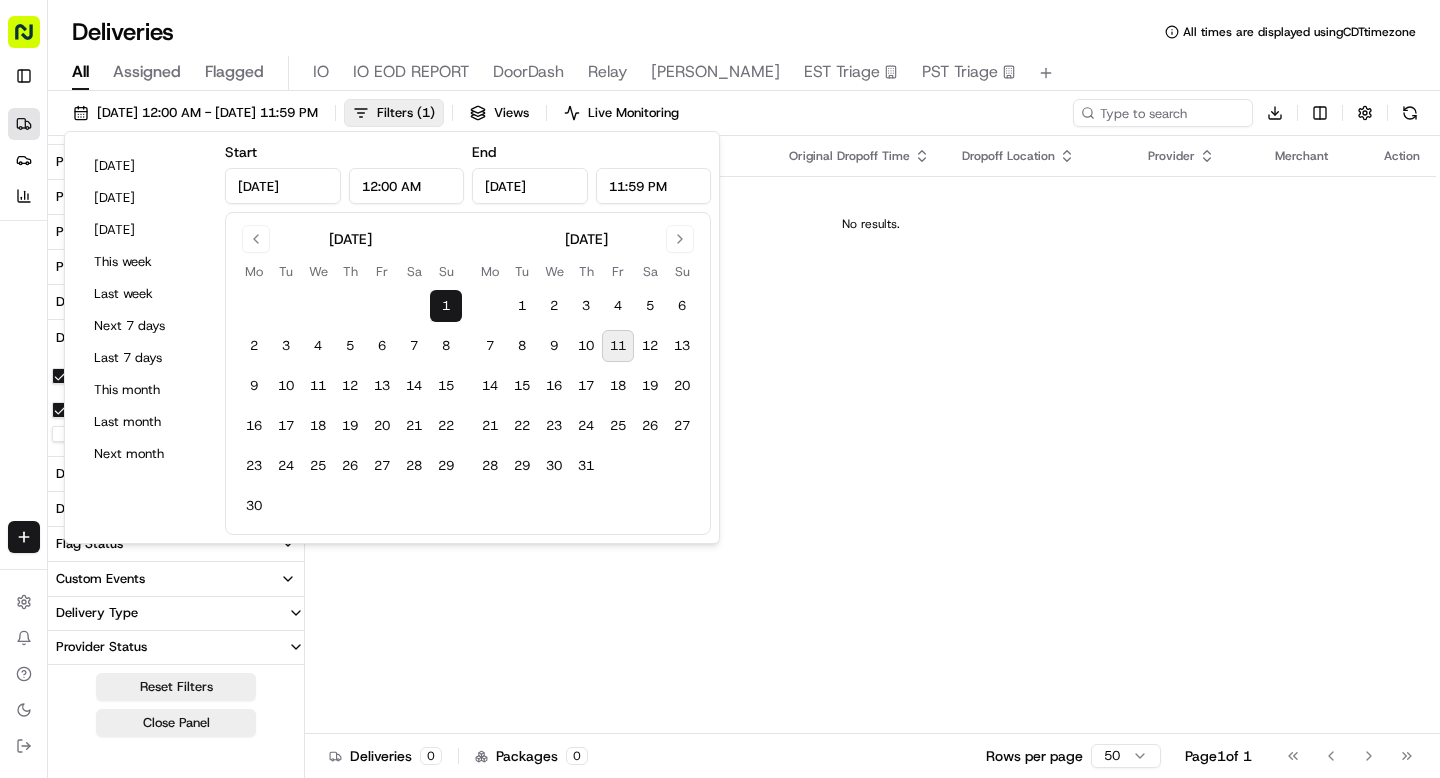 scroll, scrollTop: 450, scrollLeft: 0, axis: vertical 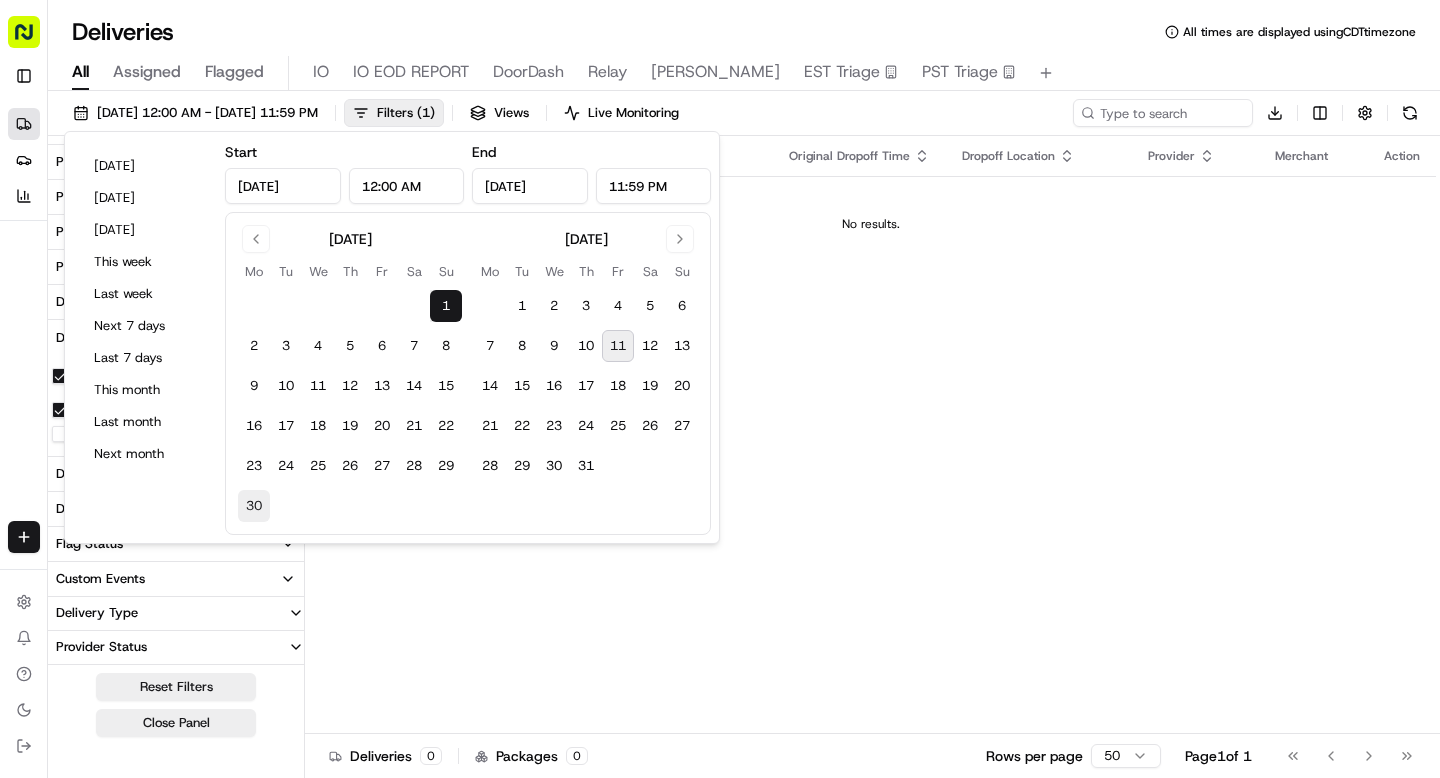 click on "30" at bounding box center (254, 506) 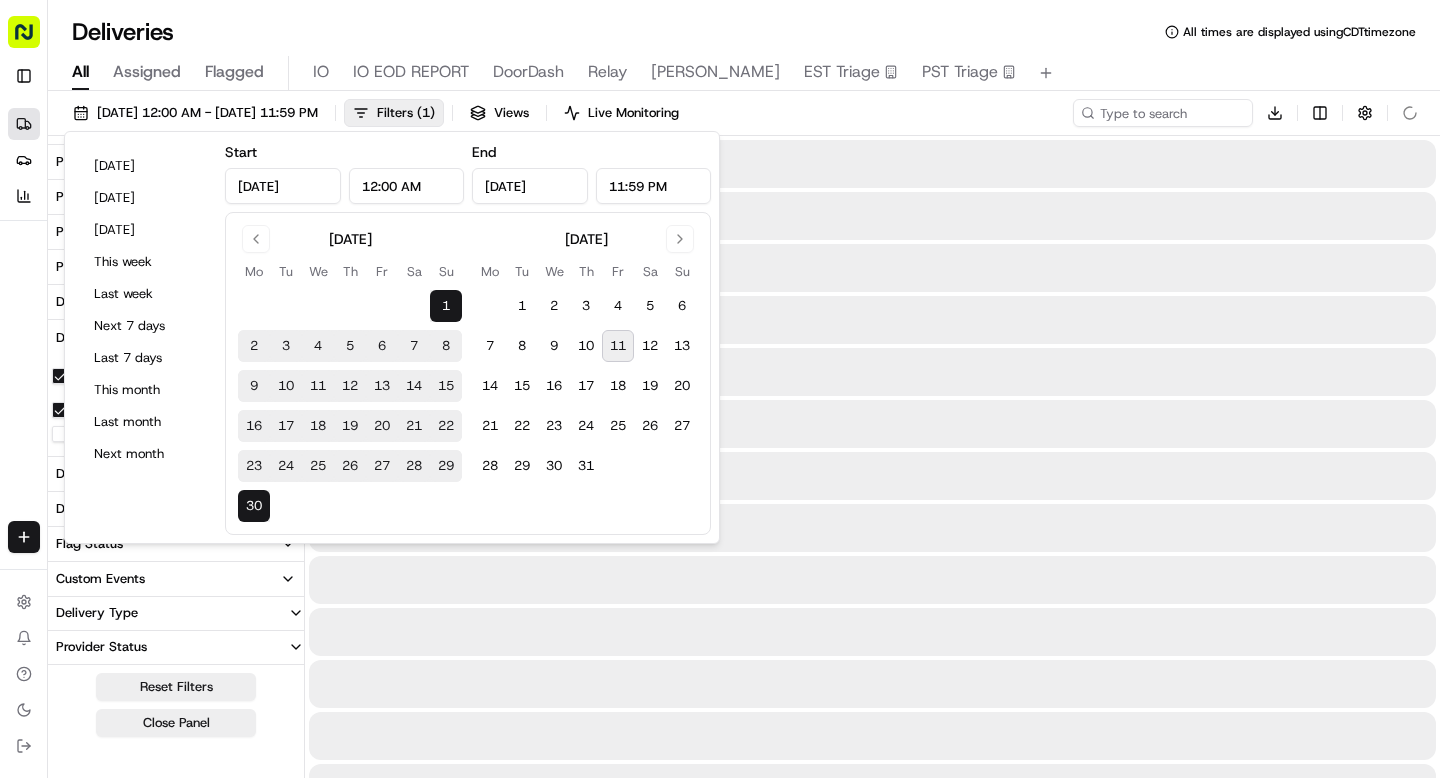 type on "Jun 30, 2025" 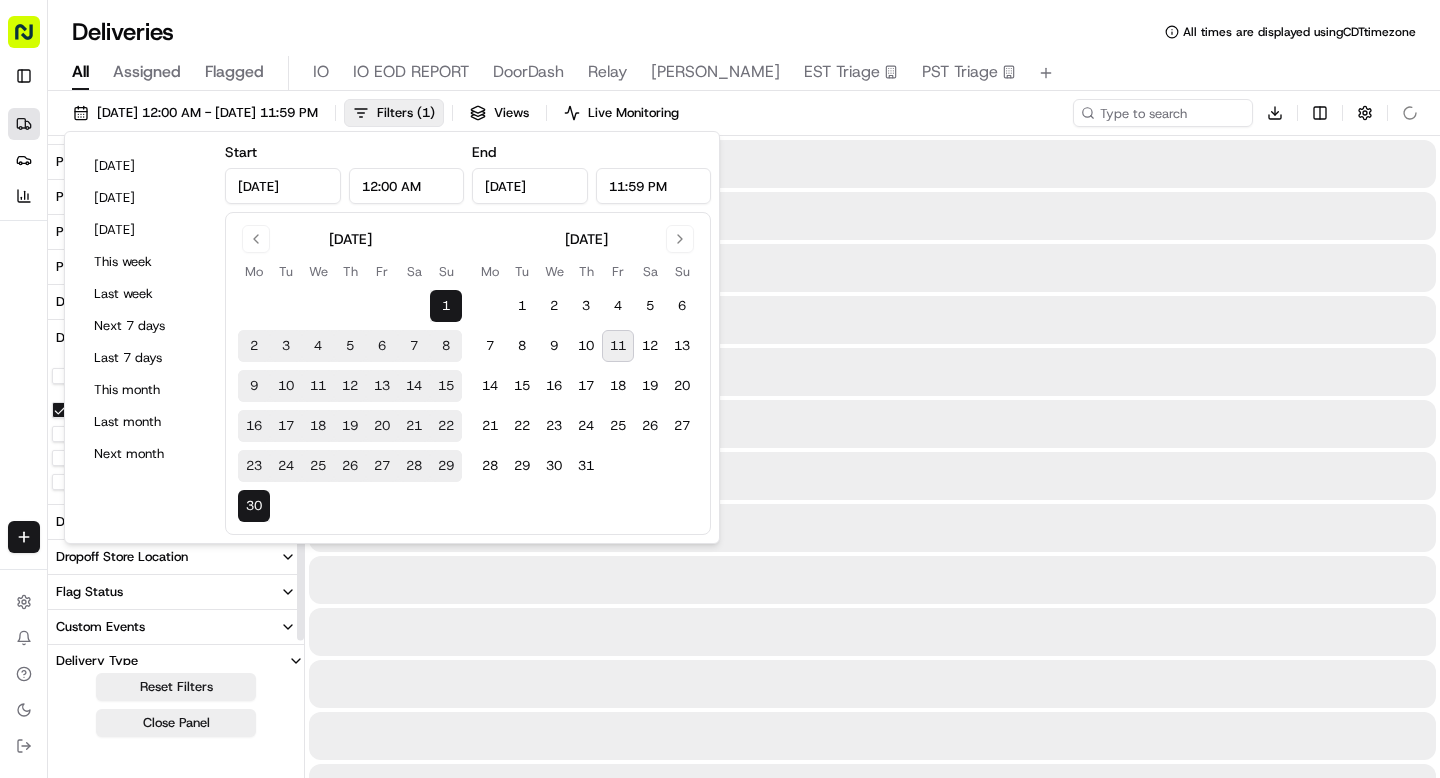 scroll, scrollTop: 451, scrollLeft: 0, axis: vertical 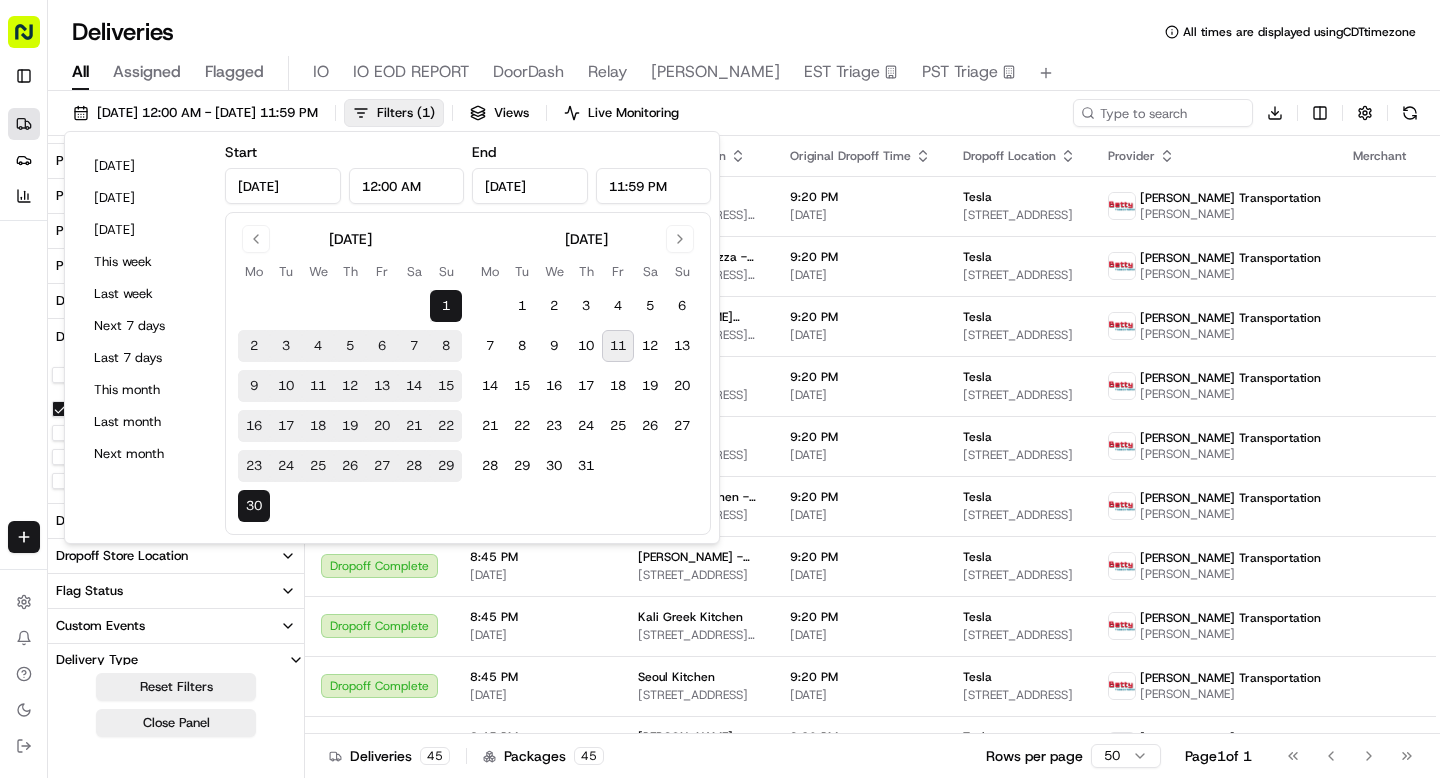 click on "Deliveries All times are displayed using  CDT  timezone" at bounding box center (744, 32) 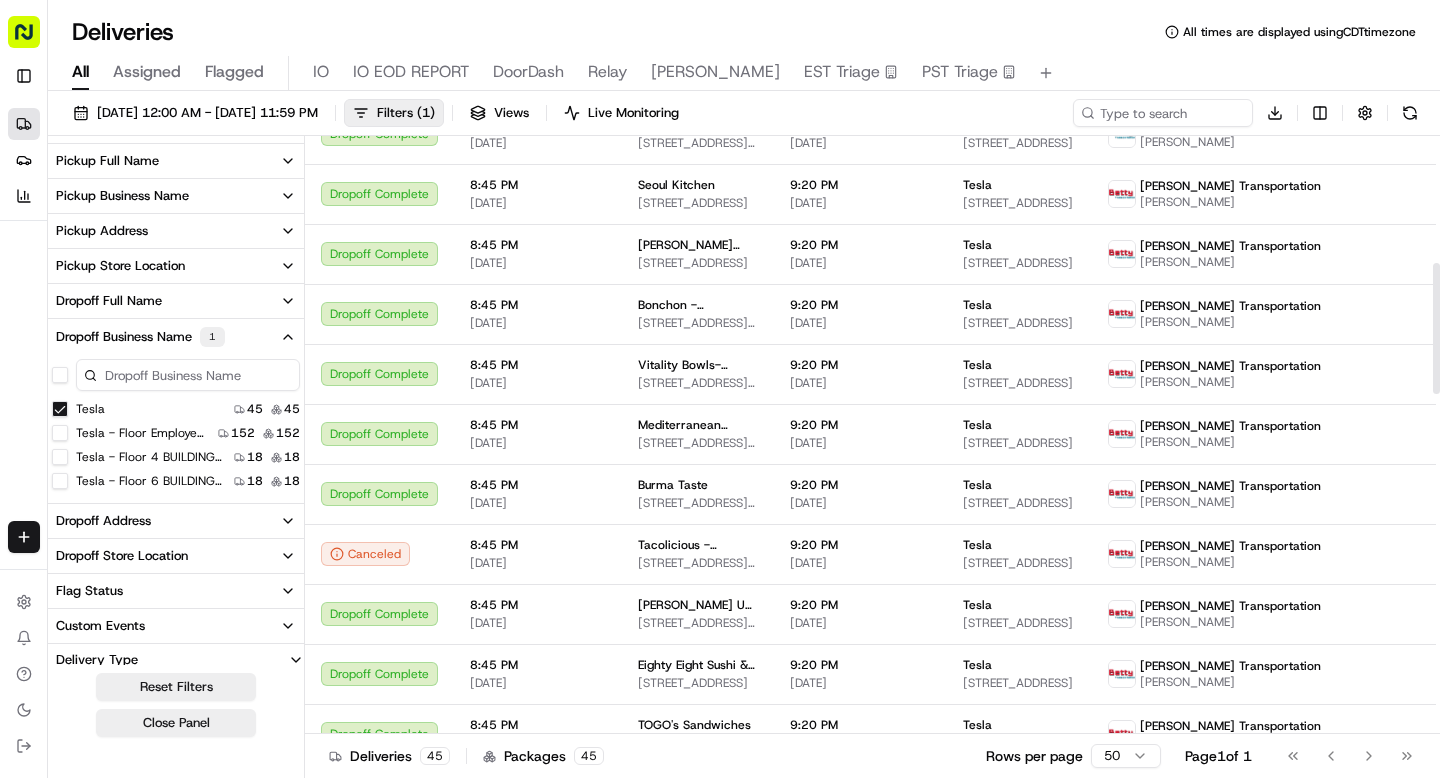 scroll, scrollTop: 715, scrollLeft: 0, axis: vertical 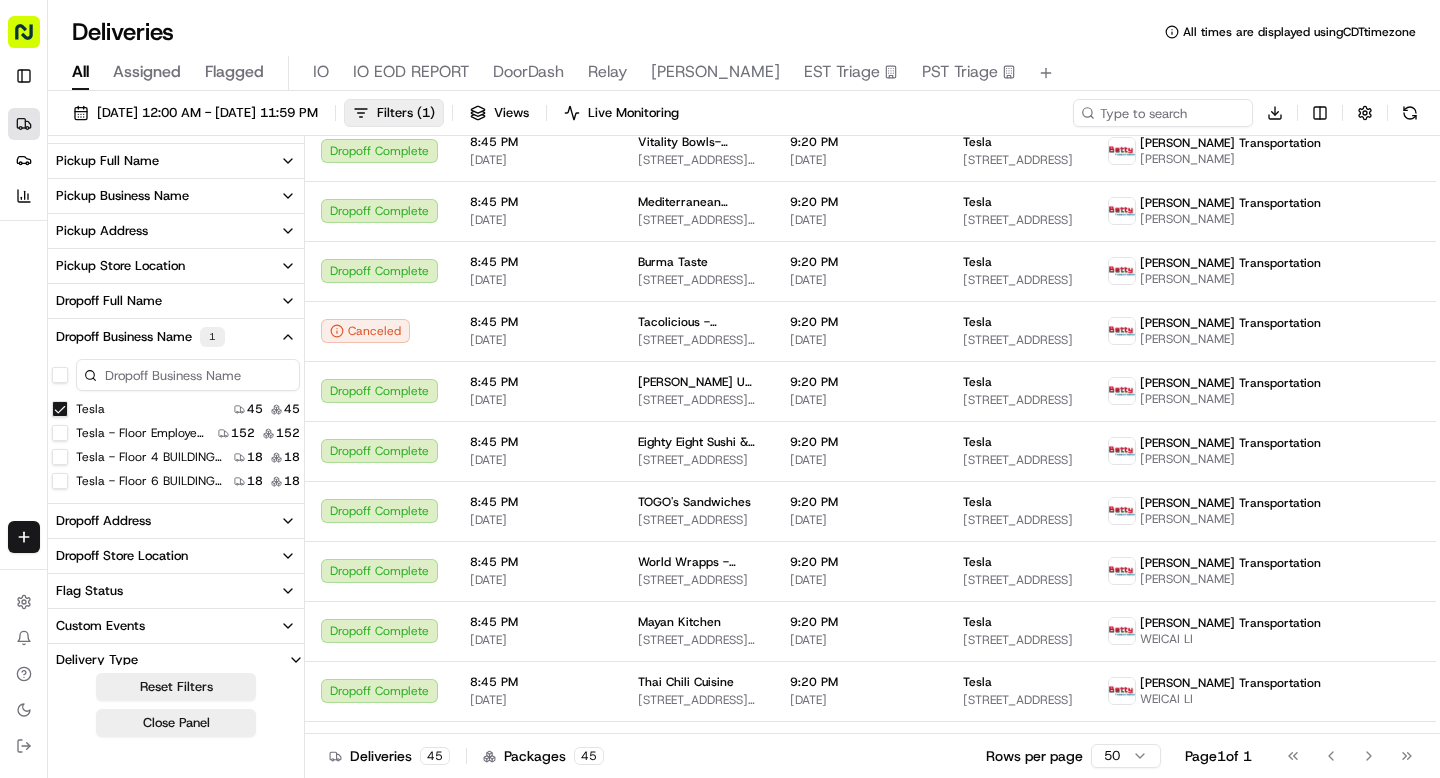 click on "Tesla  - Floor Employee Entrance" at bounding box center [60, 433] 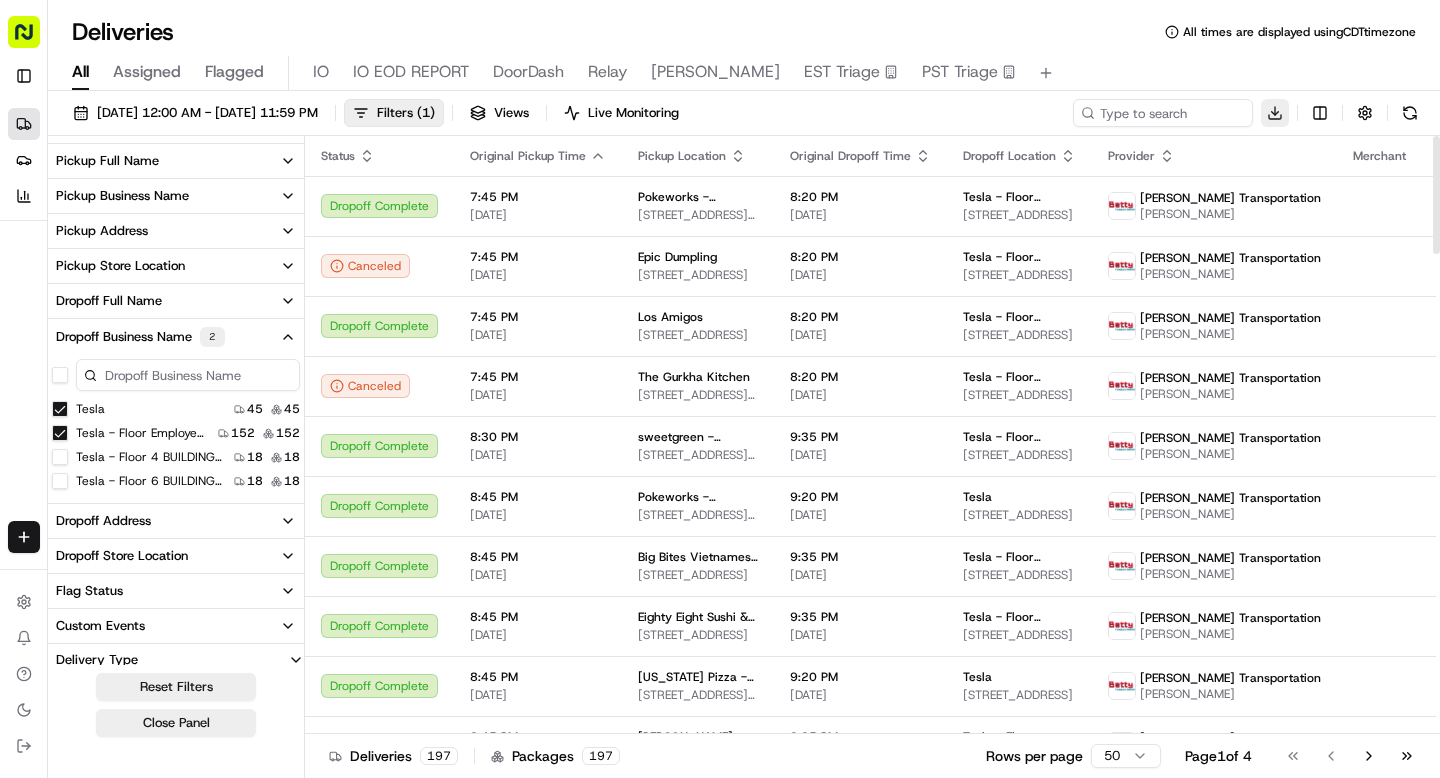 click on "Sharebite n.barrigan@sharebite.com Toggle Sidebar Deliveries Providers Analytics Favorites Main Menu Members & Organization Organization Users Roles Preferences Customization Tracking Orchestration Automations Dispatch Strategy Locations Pickup Locations Dropoff Locations Billing Billing Refund Requests Integrations Notification Triggers Webhooks API Keys Request Logs Create Settings Notifications Chat with us! Toggle Theme Log out Deliveries All times are displayed using  CDT  timezone All Assigned Flagged IO IO EOD REPORT DoorDash Relay Nate EST Triage  PST Triage 06/01/2025 12:00 AM - 06/30/2025 11:59 PM Filters ( 1 ) Views Live Monitoring Download Delivery Status City State Country Package Value Package Requirements Package Tags Provider Name Courier Name Driving Distance Dispatch Strategy Created By Tags Pickup Full Name Pickup Business Name Pickup Address Pickup Store Location Dropoff Full Name Dropoff Business Name 2 Tesla 45 45 Tesla  - Floor Employee Entrance 152 152 18 18 18 18 Josan" at bounding box center (720, 389) 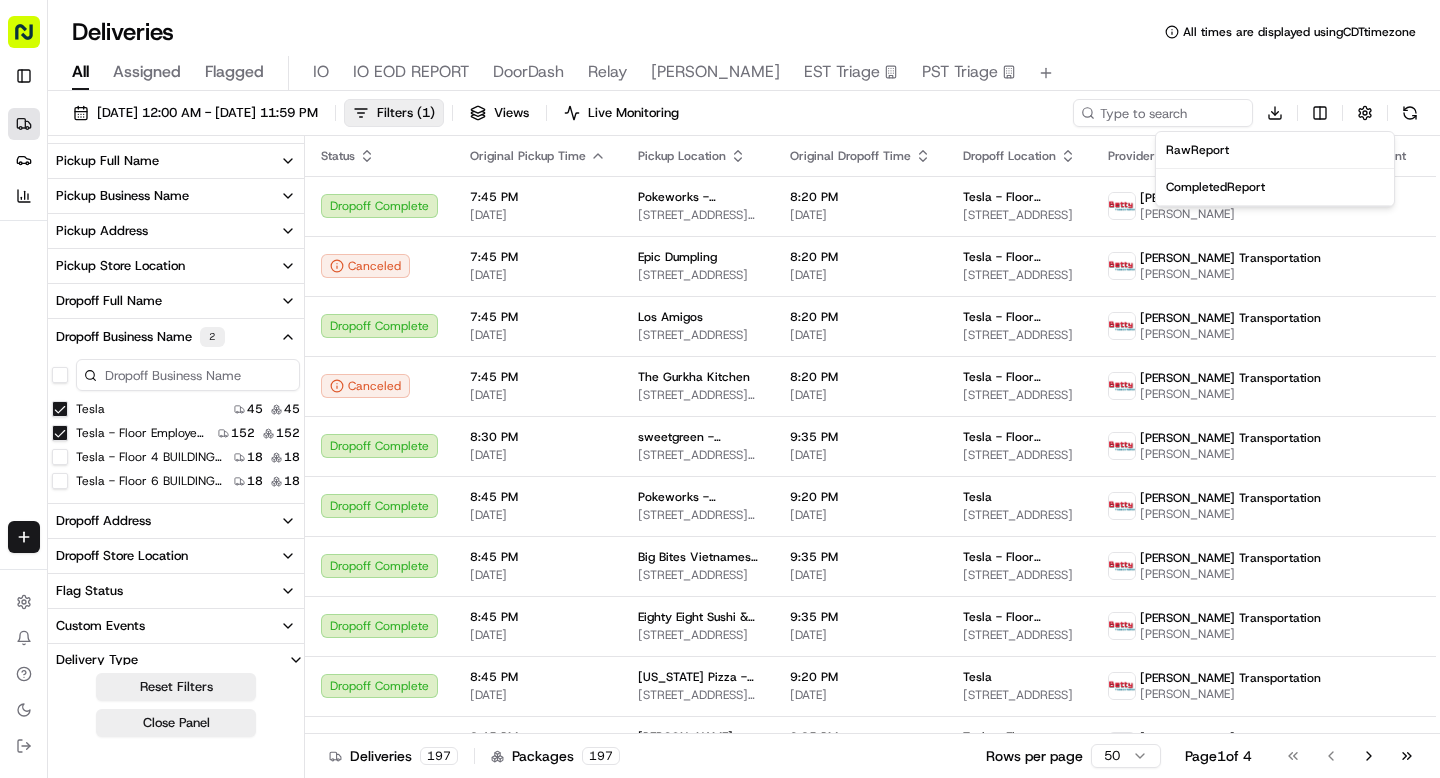 click on "Completed  Report" at bounding box center [1215, 187] 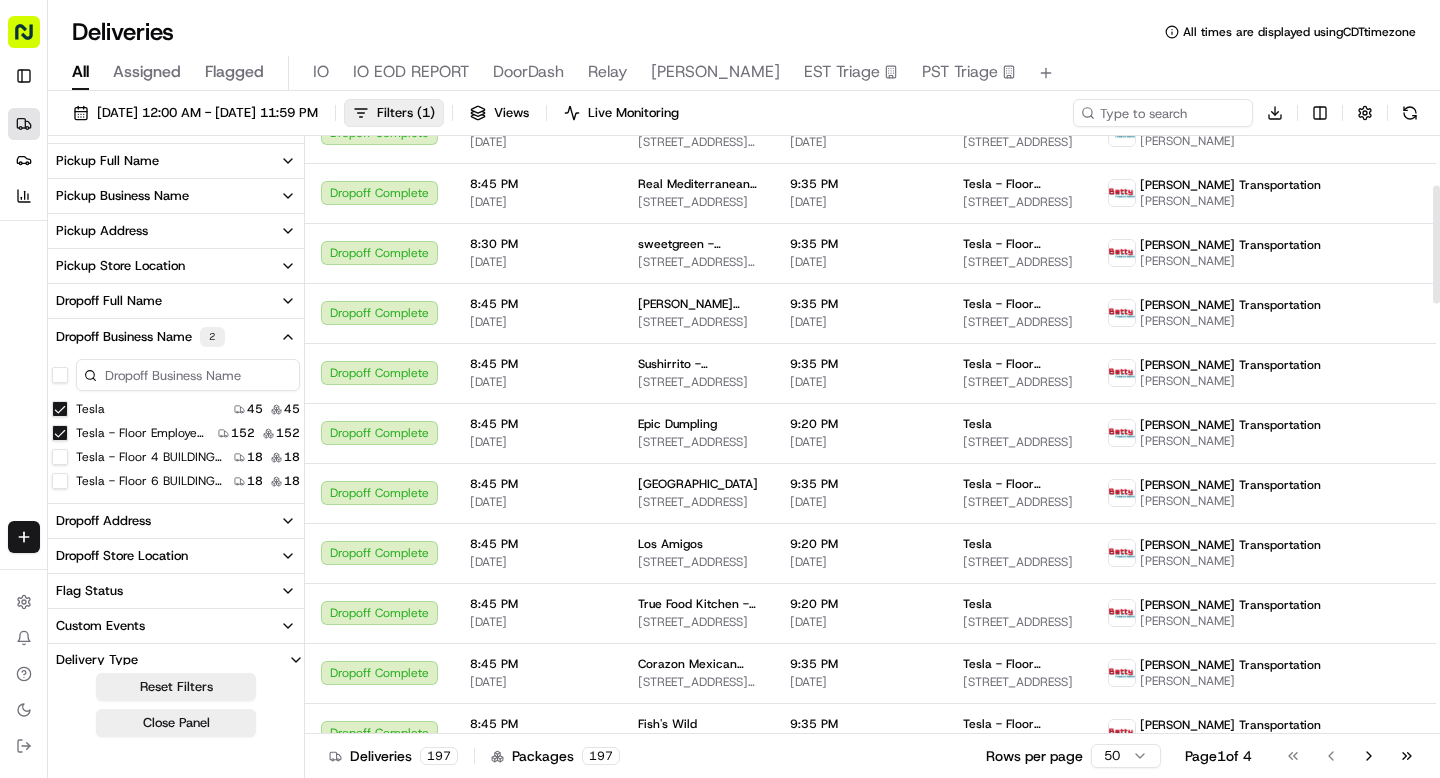 scroll, scrollTop: 0, scrollLeft: 0, axis: both 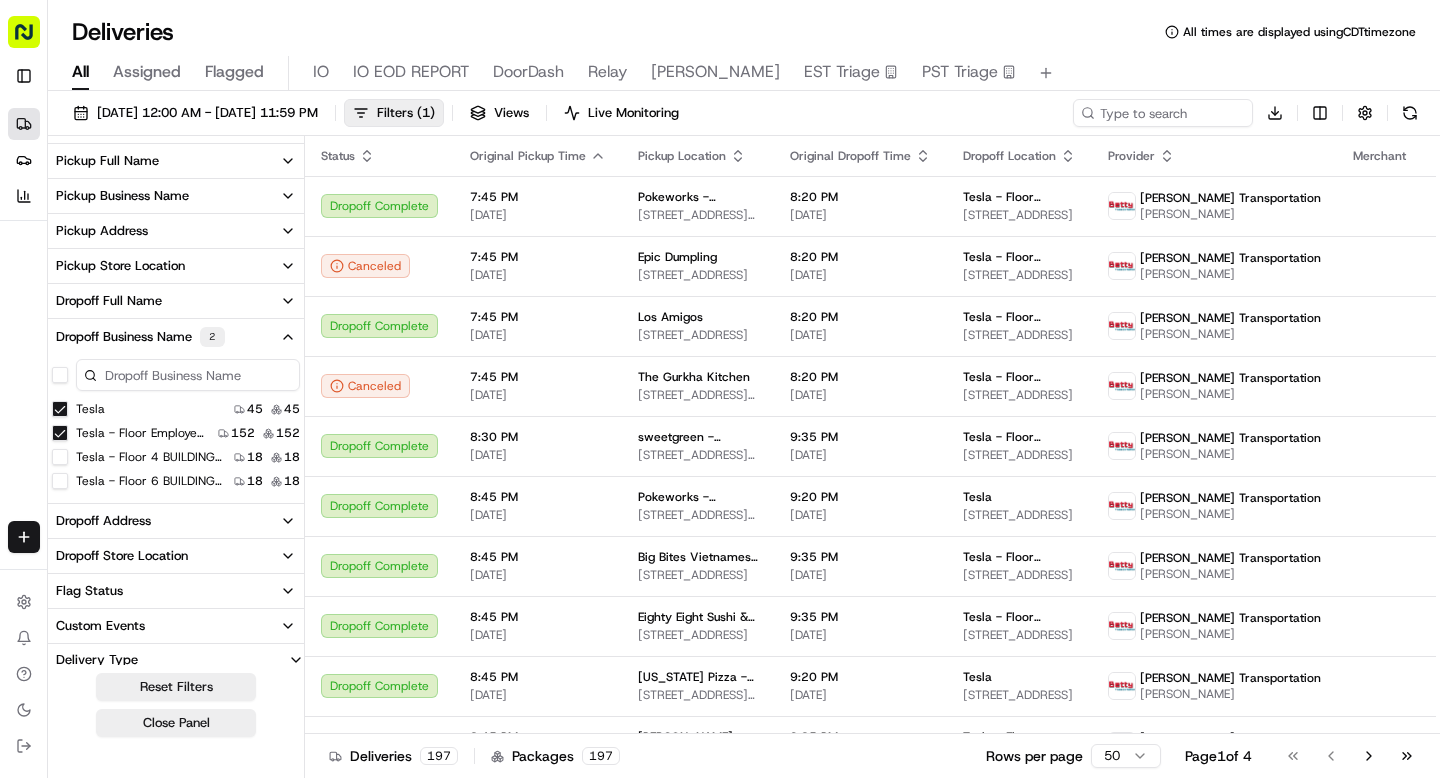 click on "Tesla  - Floor Employee Entrance" at bounding box center [60, 433] 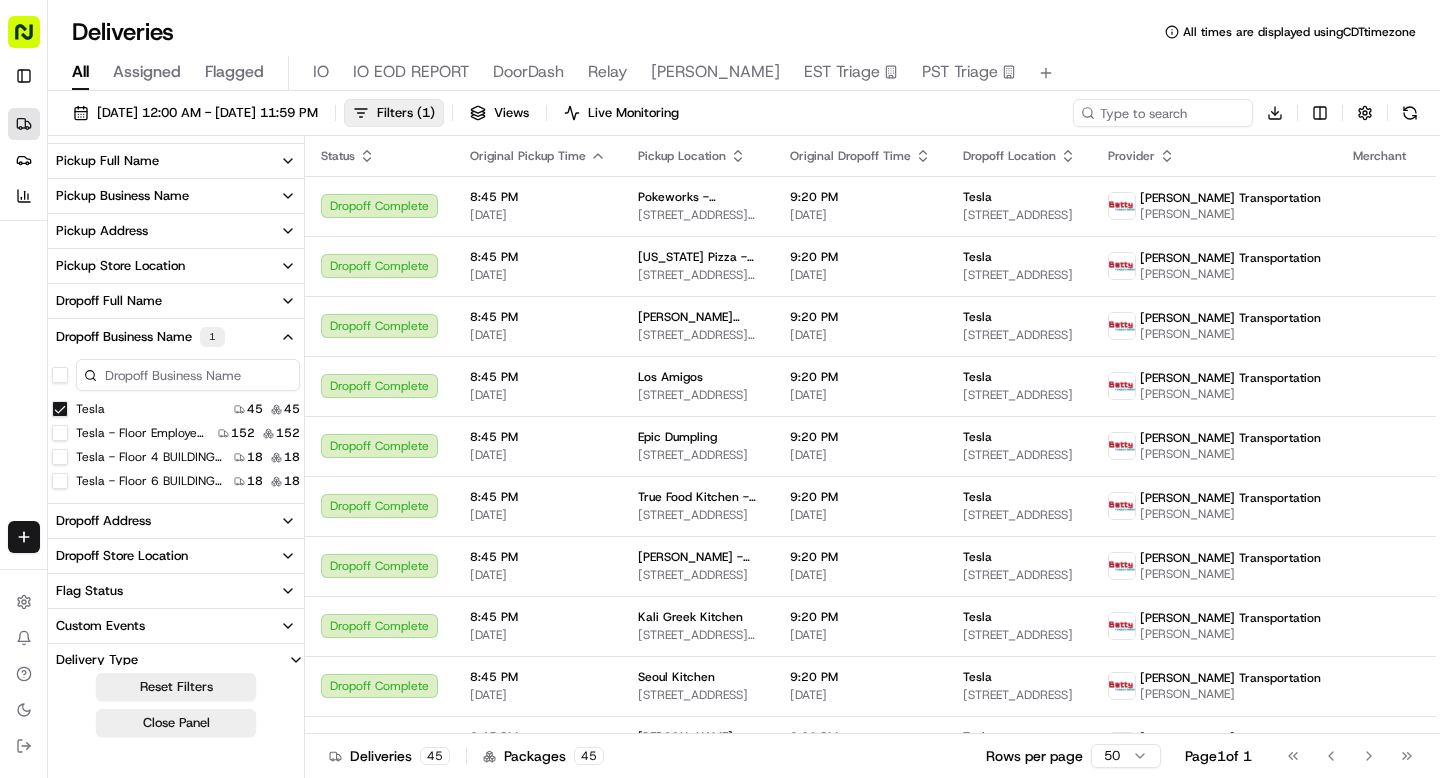 click on "Tesla" at bounding box center [60, 409] 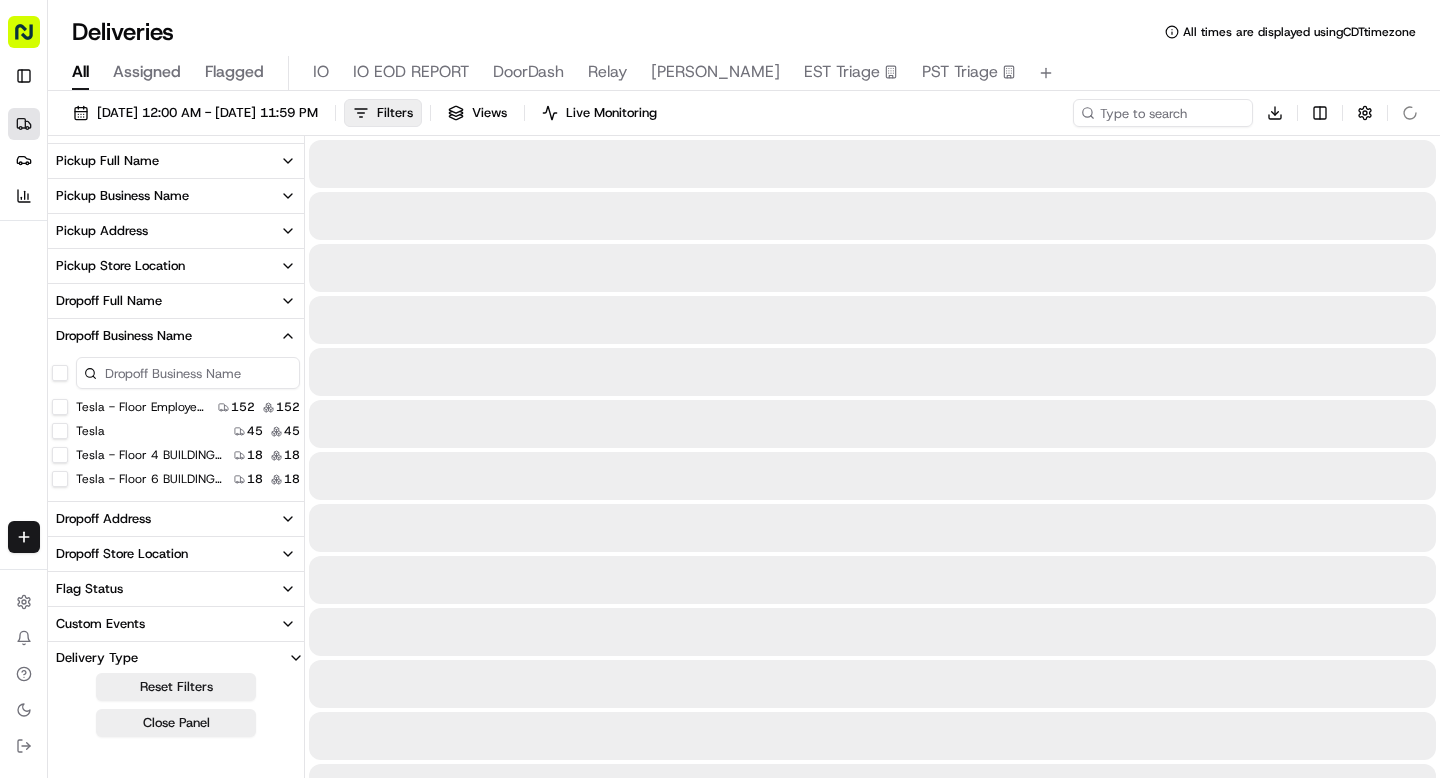 click on "Tesla  - Floor Employee Entrance" at bounding box center (60, 407) 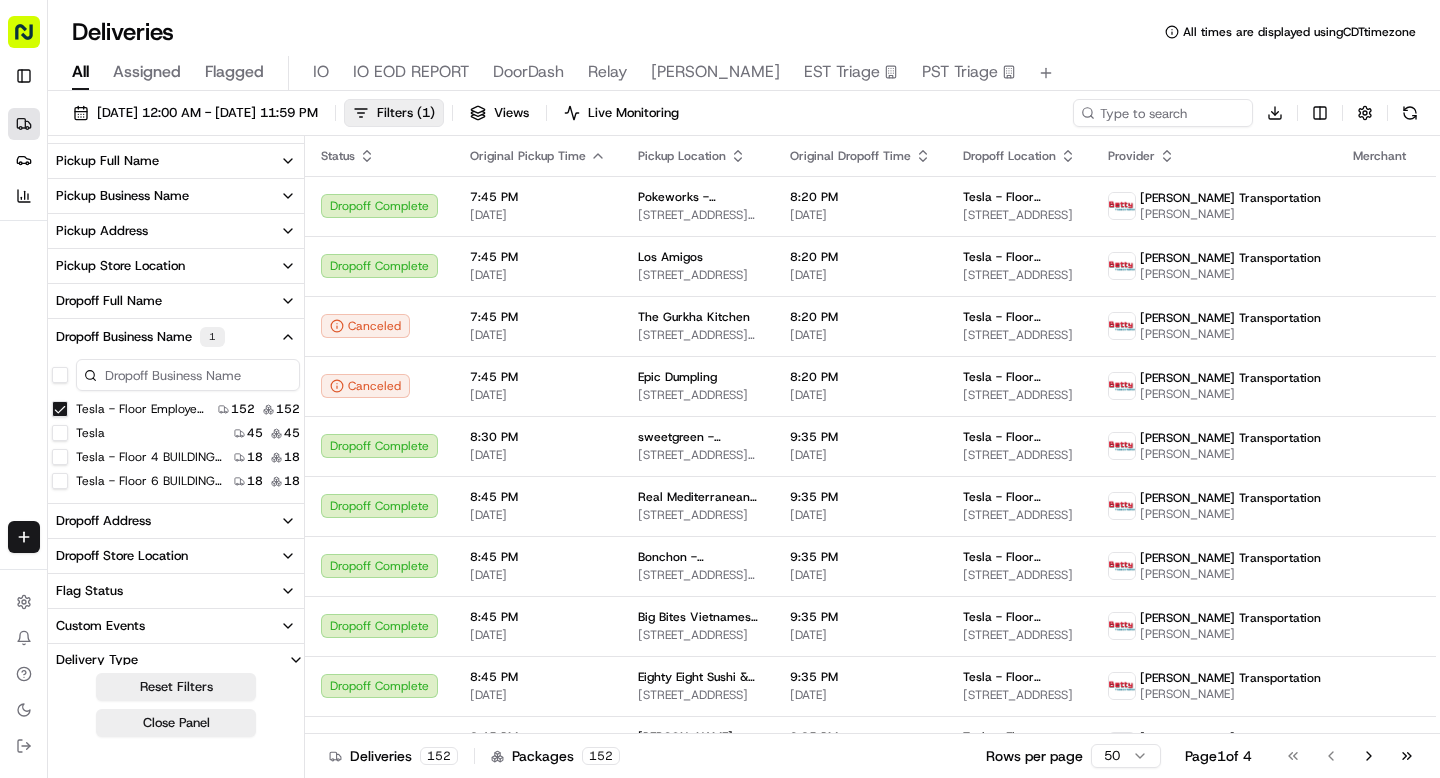 click on "Tesla  - Floor Employee Entrance" at bounding box center [60, 409] 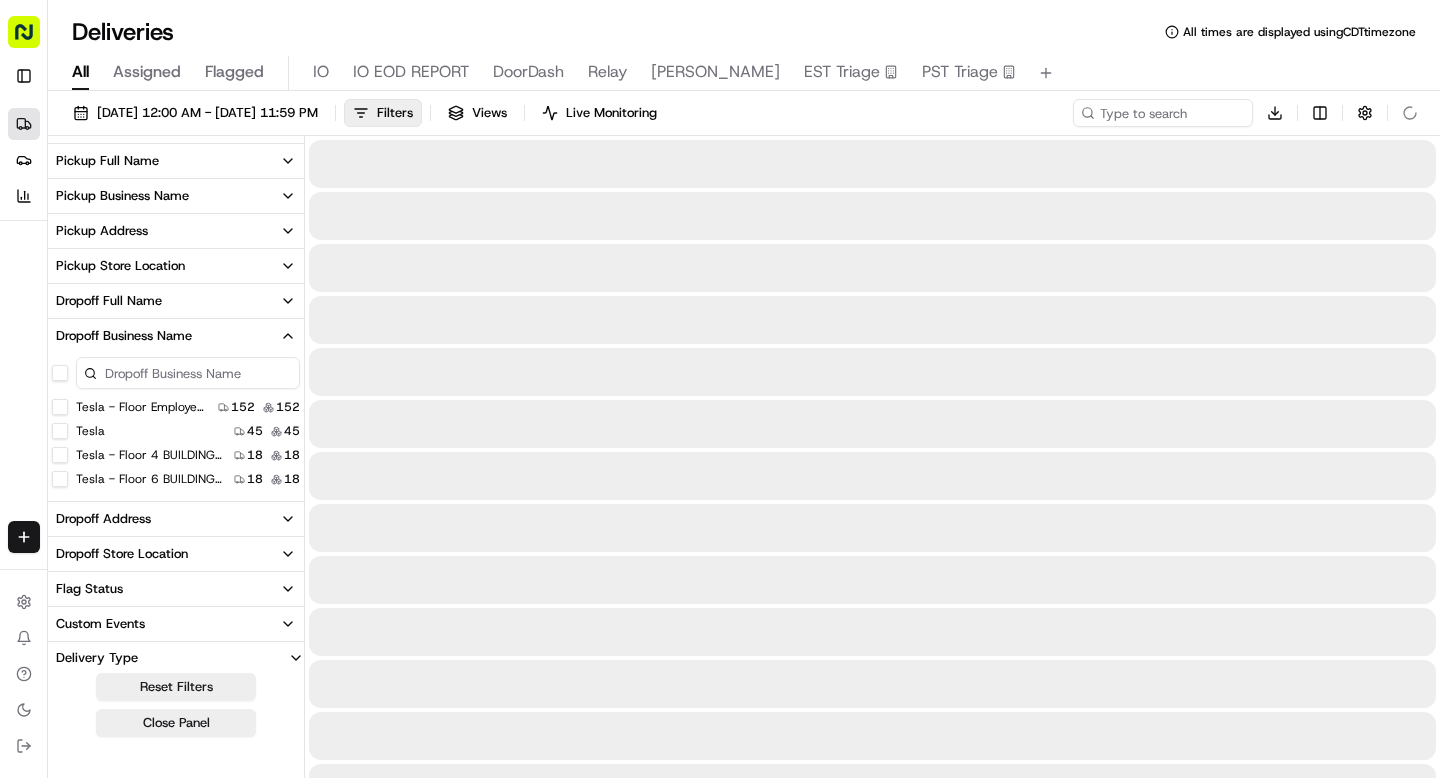 click on "Tesla" at bounding box center (60, 431) 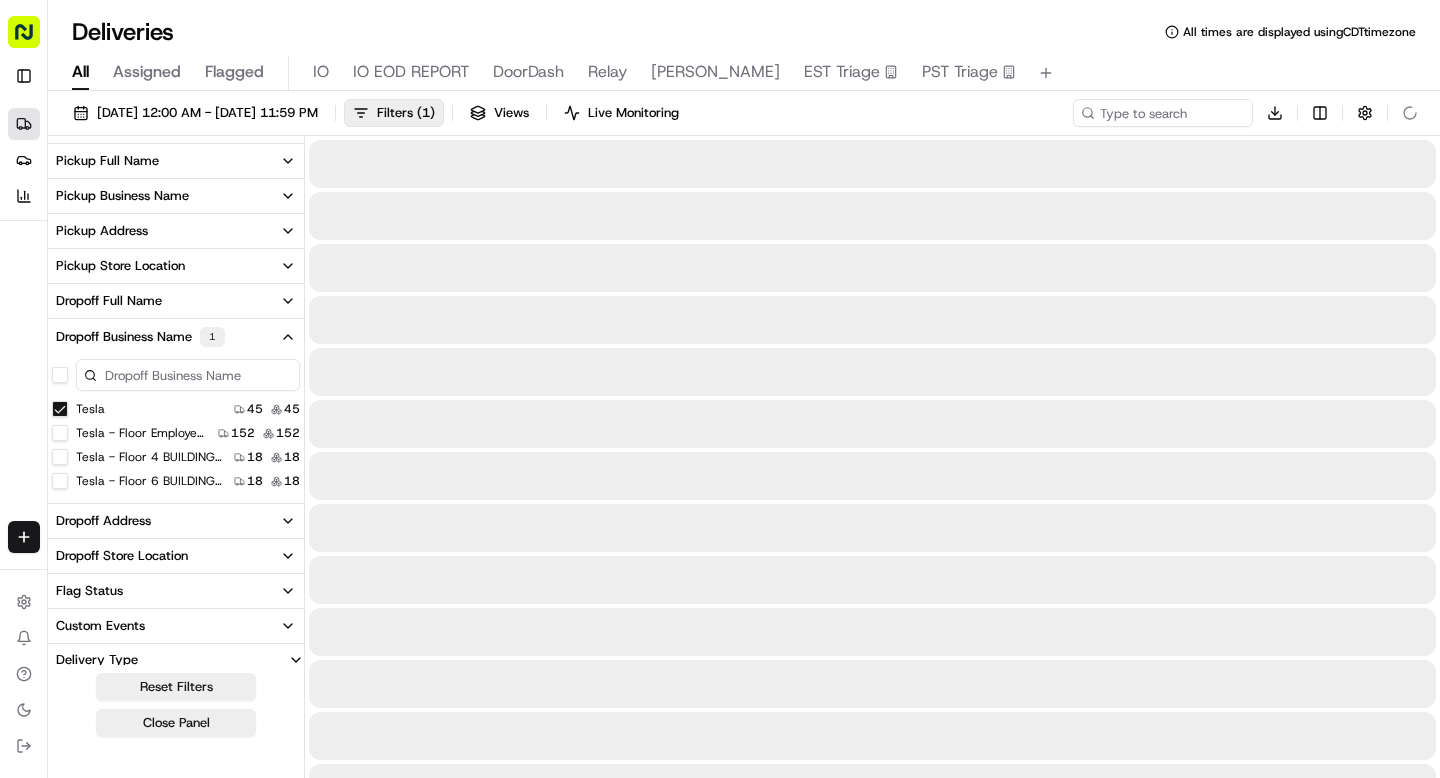 click on "Tesla  - Floor 4 BUILDING 4" at bounding box center (60, 457) 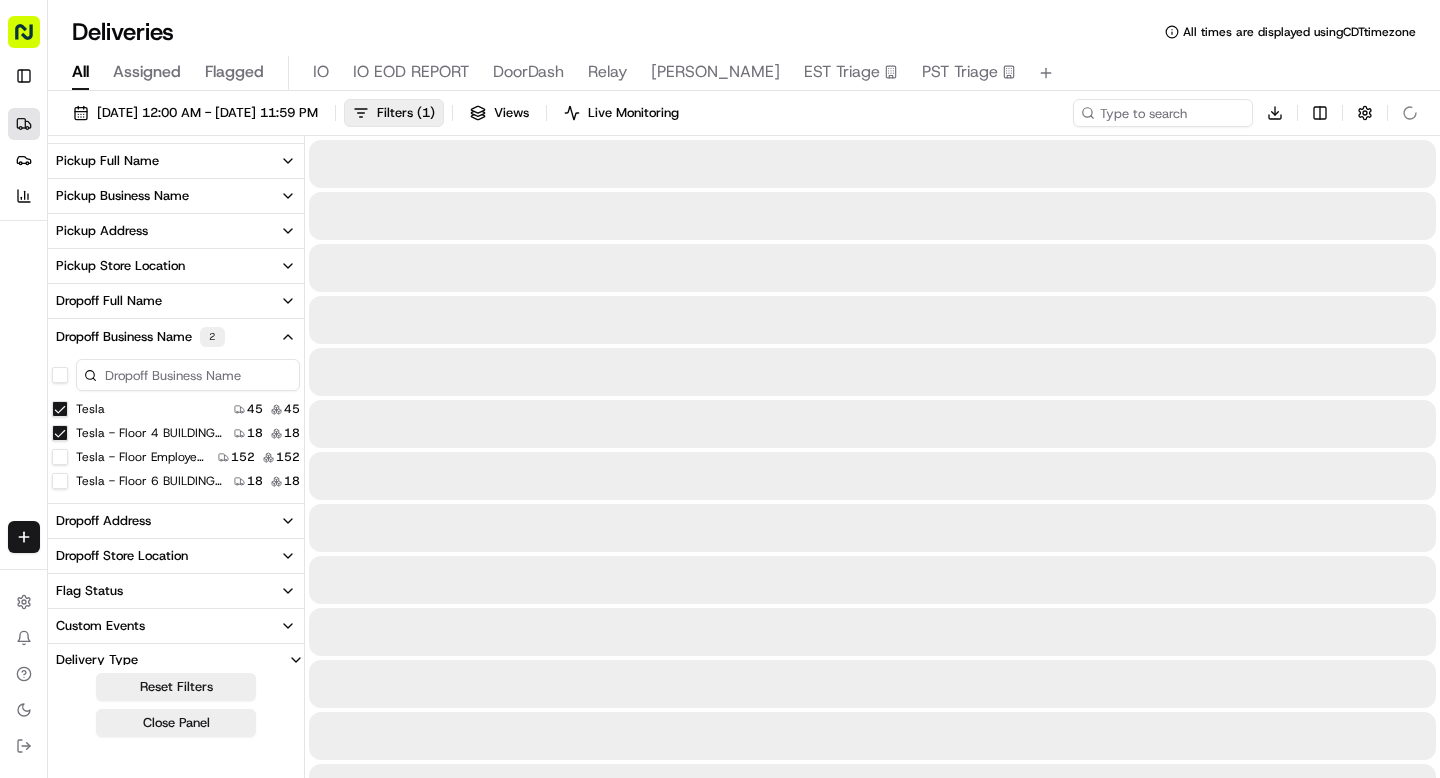 click on "Tesla  - Floor 6 BUILDING 6" at bounding box center [60, 481] 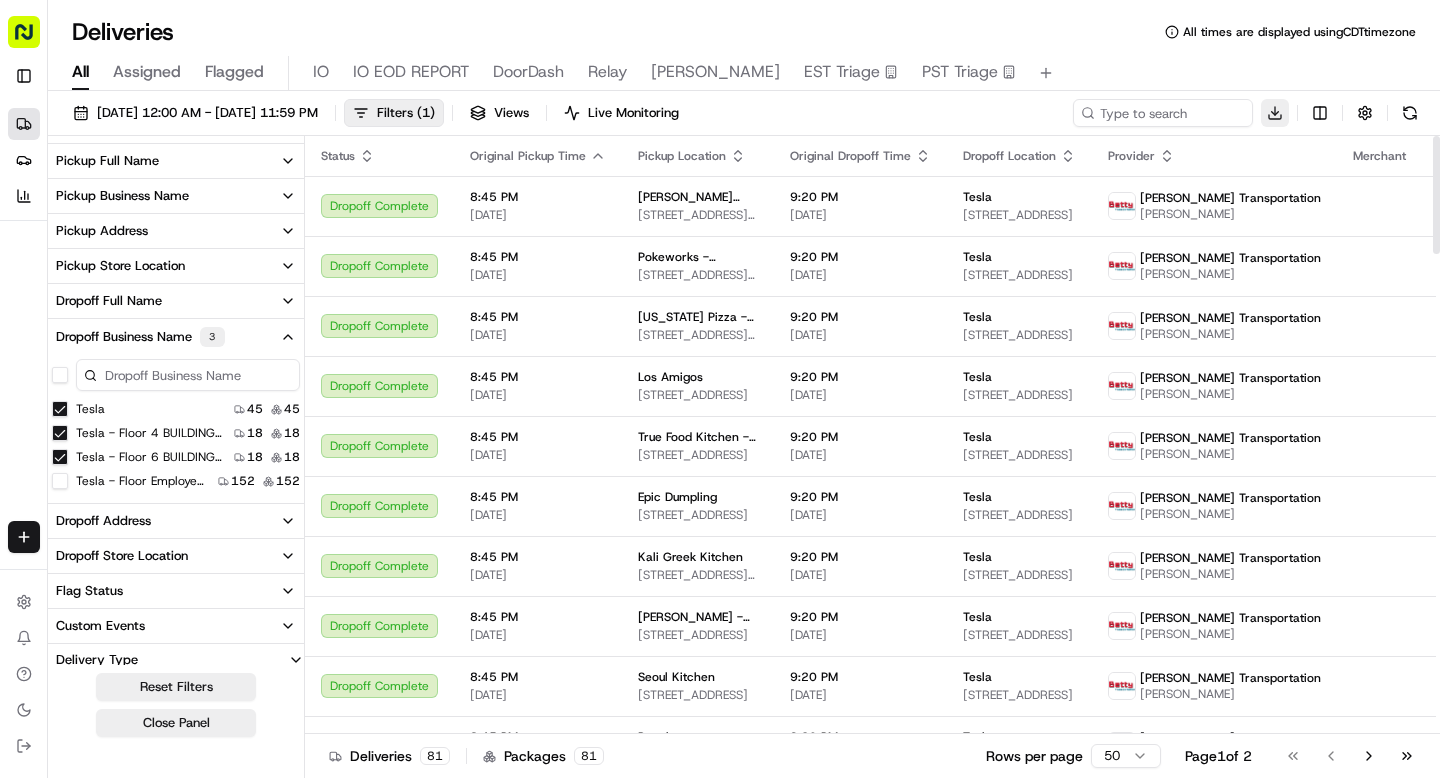 click on "Sharebite n.barrigan@sharebite.com Toggle Sidebar Deliveries Providers Analytics Favorites Main Menu Members & Organization Organization Users Roles Preferences Customization Tracking Orchestration Automations Dispatch Strategy Locations Pickup Locations Dropoff Locations Billing Billing Refund Requests Integrations Notification Triggers Webhooks API Keys Request Logs Create Settings Notifications Chat with us! Toggle Theme Log out Deliveries All times are displayed using  CDT  timezone All Assigned Flagged IO IO EOD REPORT DoorDash Relay Nate EST Triage  PST Triage 06/01/2025 12:00 AM - 06/30/2025 11:59 PM Filters ( 1 ) Views Live Monitoring Download Delivery Status City State Country Package Value Package Requirements Package Tags Provider Name Courier Name Driving Distance Dispatch Strategy Created By Tags Pickup Full Name Pickup Business Name Pickup Address Pickup Store Location Dropoff Full Name Dropoff Business Name 3 Tesla 45 45 Tesla  - Floor 4 BUILDING 4 18 18 18 18 152 152 Status 81" at bounding box center (720, 389) 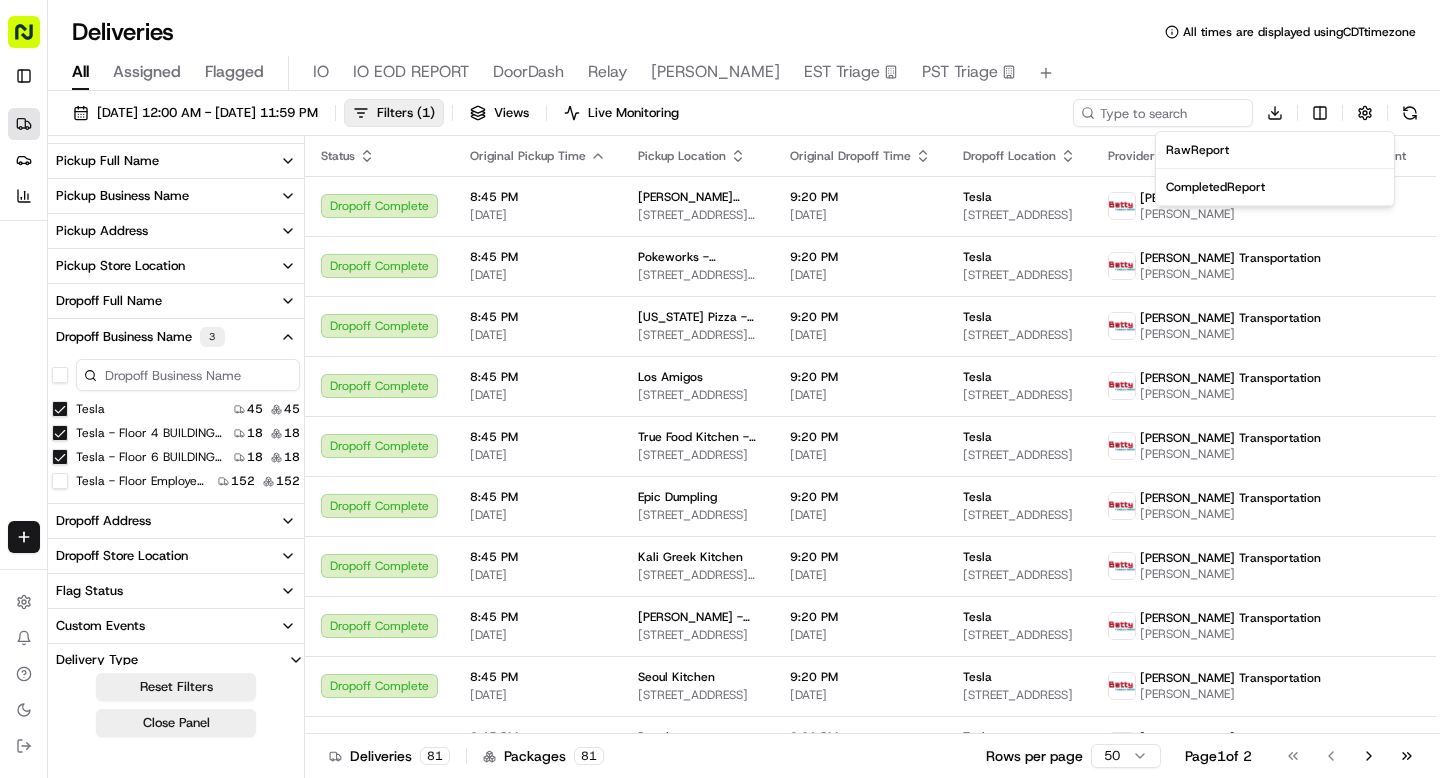 click on "Raw  Report" at bounding box center [1275, 150] 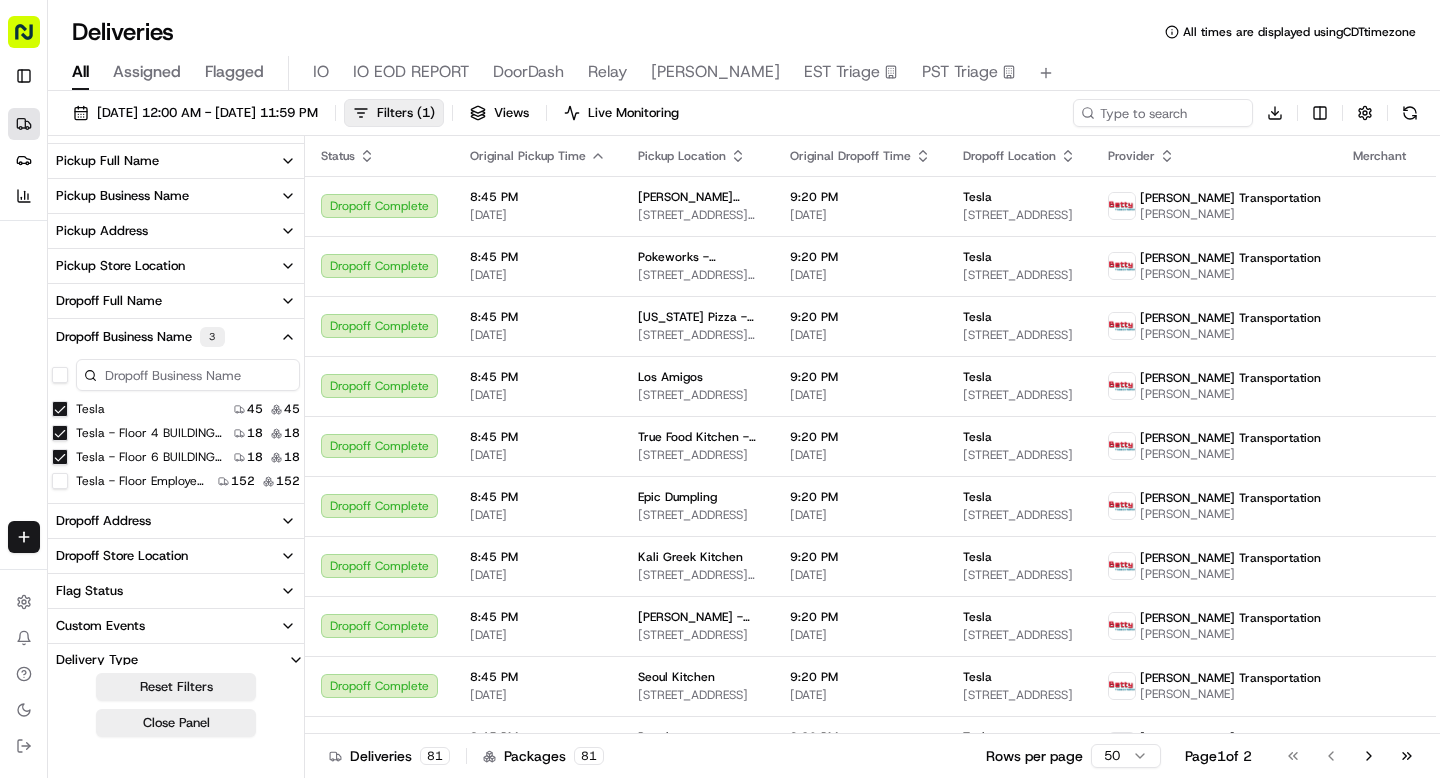 click on "All Assigned Flagged IO IO EOD REPORT DoorDash Relay Nate EST Triage  PST Triage" at bounding box center [744, 73] 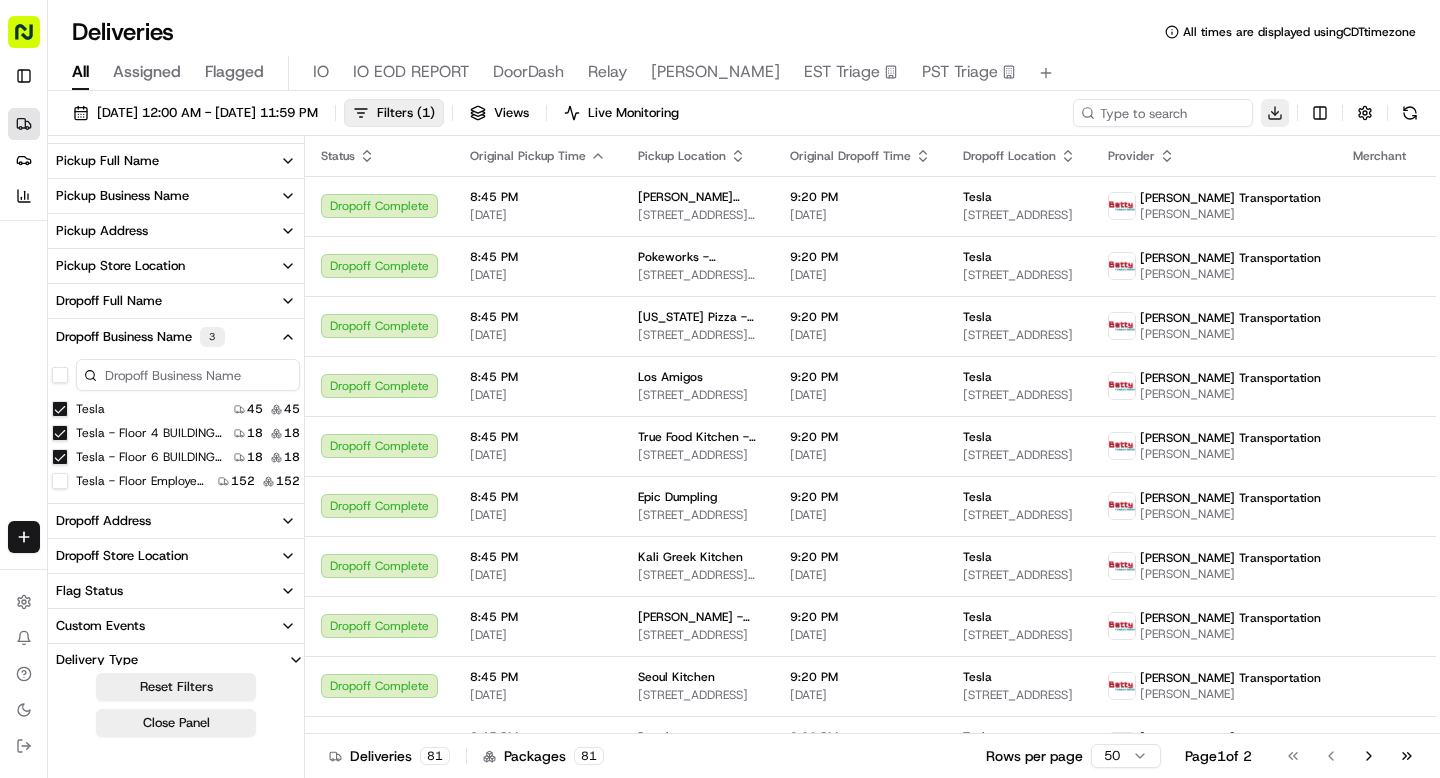 click on "Sharebite n.barrigan@sharebite.com Toggle Sidebar Deliveries Providers Analytics Favorites Main Menu Members & Organization Organization Users Roles Preferences Customization Tracking Orchestration Automations Dispatch Strategy Locations Pickup Locations Dropoff Locations Billing Billing Refund Requests Integrations Notification Triggers Webhooks API Keys Request Logs Create Settings Notifications Chat with us! Toggle Theme Log out Deliveries All times are displayed using  CDT  timezone All Assigned Flagged IO IO EOD REPORT DoorDash Relay Nate EST Triage  PST Triage 06/01/2025 12:00 AM - 06/30/2025 11:59 PM Filters ( 1 ) Views Live Monitoring Download Delivery Status City State Country Package Value Package Requirements Package Tags Provider Name Courier Name Driving Distance Dispatch Strategy Created By Tags Pickup Full Name Pickup Business Name Pickup Address Pickup Store Location Dropoff Full Name Dropoff Business Name 3 Tesla 45 45 Tesla  - Floor 4 BUILDING 4 18 18 18 18 152 152 Status 81" at bounding box center (720, 389) 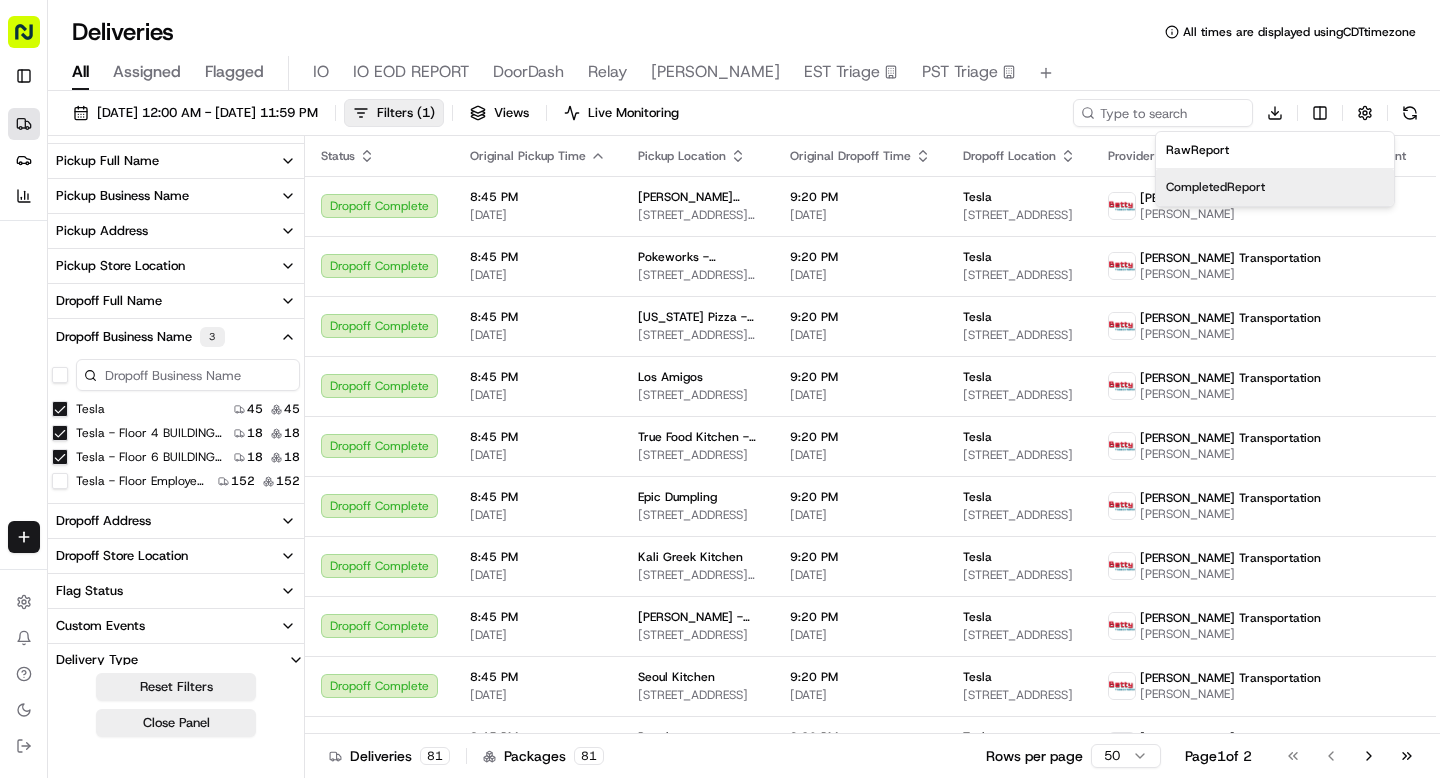click on "Completed  Report" at bounding box center (1275, 187) 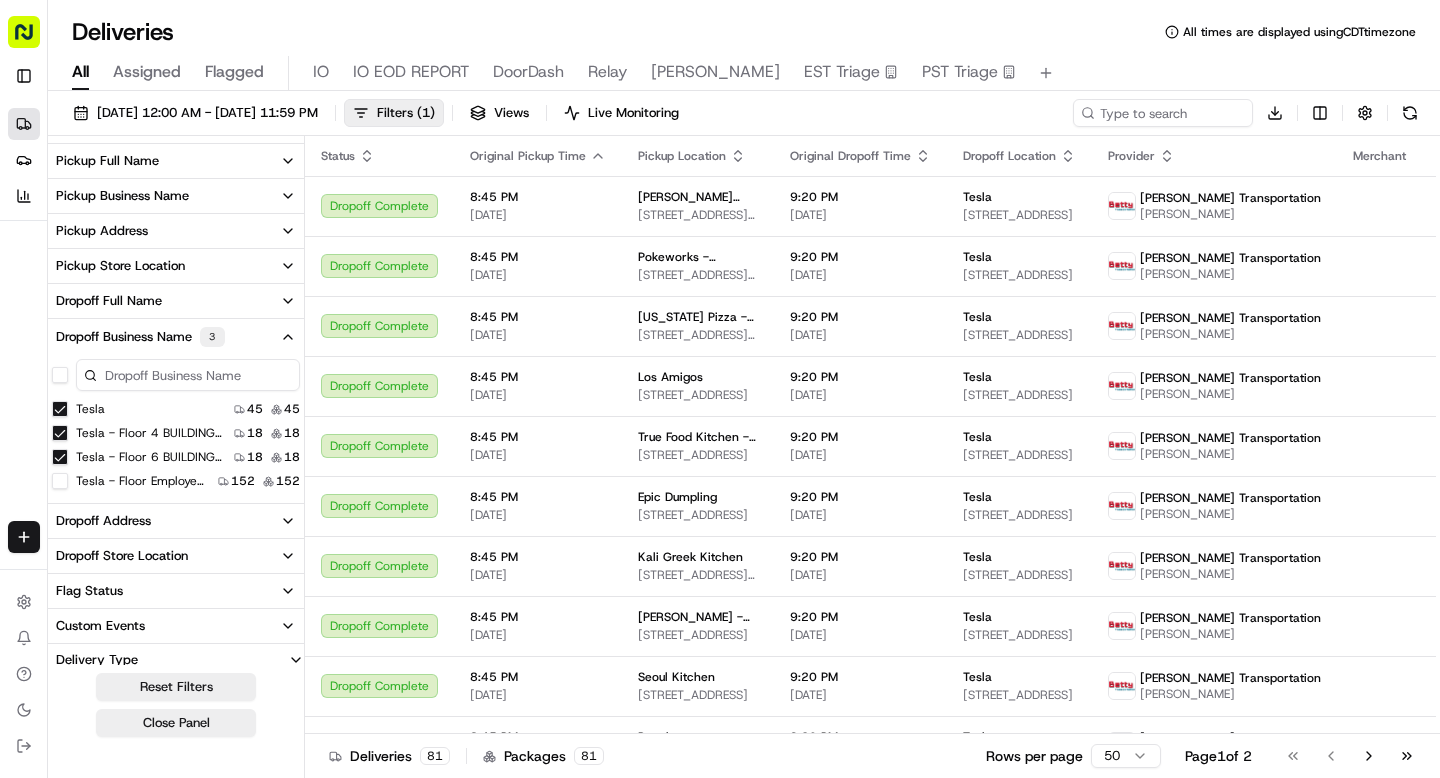 click on "Deliveries All times are displayed using  CDT  timezone" at bounding box center [744, 32] 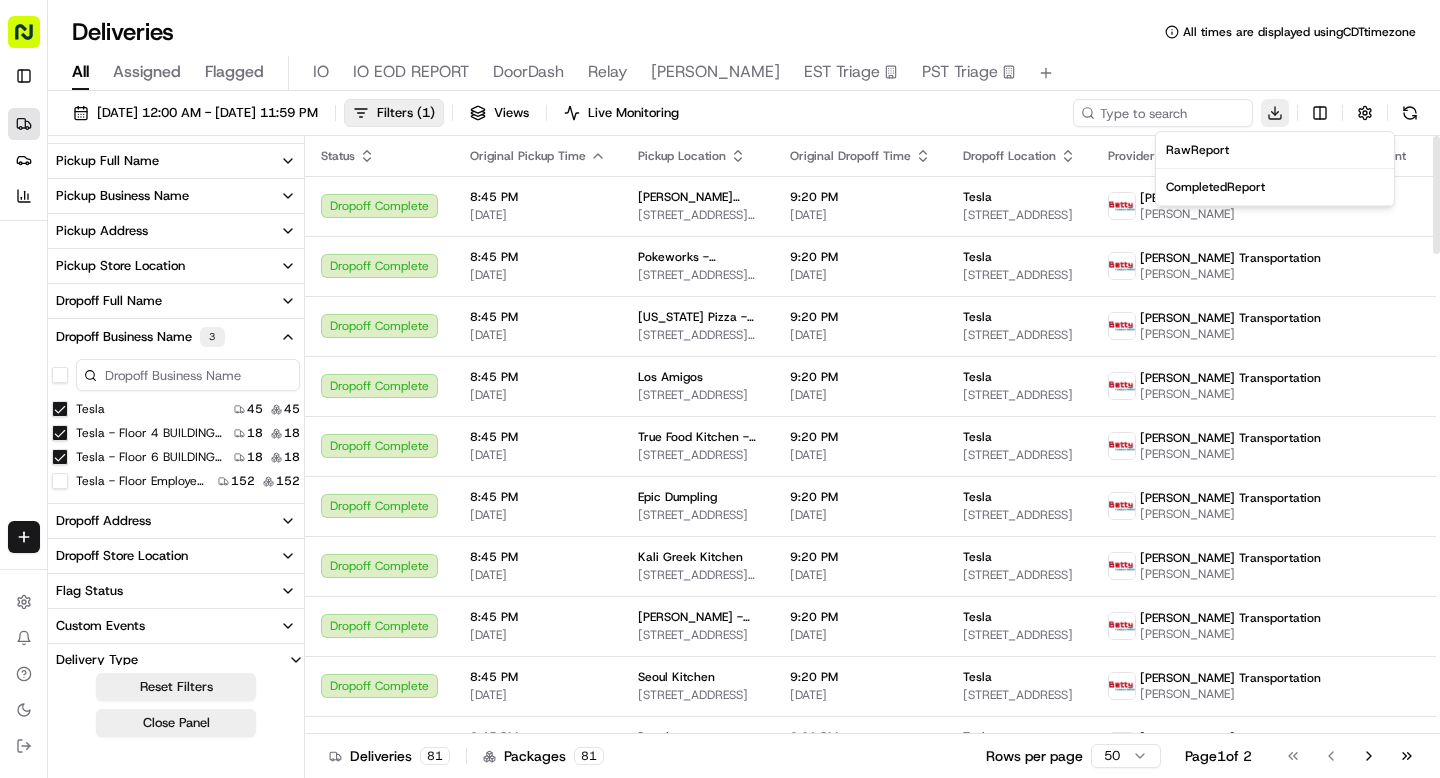 click on "Sharebite n.barrigan@sharebite.com Toggle Sidebar Deliveries Providers Analytics Favorites Main Menu Members & Organization Organization Users Roles Preferences Customization Tracking Orchestration Automations Dispatch Strategy Locations Pickup Locations Dropoff Locations Billing Billing Refund Requests Integrations Notification Triggers Webhooks API Keys Request Logs Create Settings Notifications Chat with us! Toggle Theme Log out Deliveries All times are displayed using  CDT  timezone All Assigned Flagged IO IO EOD REPORT DoorDash Relay Nate EST Triage  PST Triage 06/01/2025 12:00 AM - 06/30/2025 11:59 PM Filters ( 1 ) Views Live Monitoring Download Delivery Status City State Country Package Value Package Requirements Package Tags Provider Name Courier Name Driving Distance Dispatch Strategy Created By Tags Pickup Full Name Pickup Business Name Pickup Address Pickup Store Location Dropoff Full Name Dropoff Business Name 3 Tesla 45 45 Tesla  - Floor 4 BUILDING 4 18 18 18 18 152 152 Status 81" at bounding box center [720, 389] 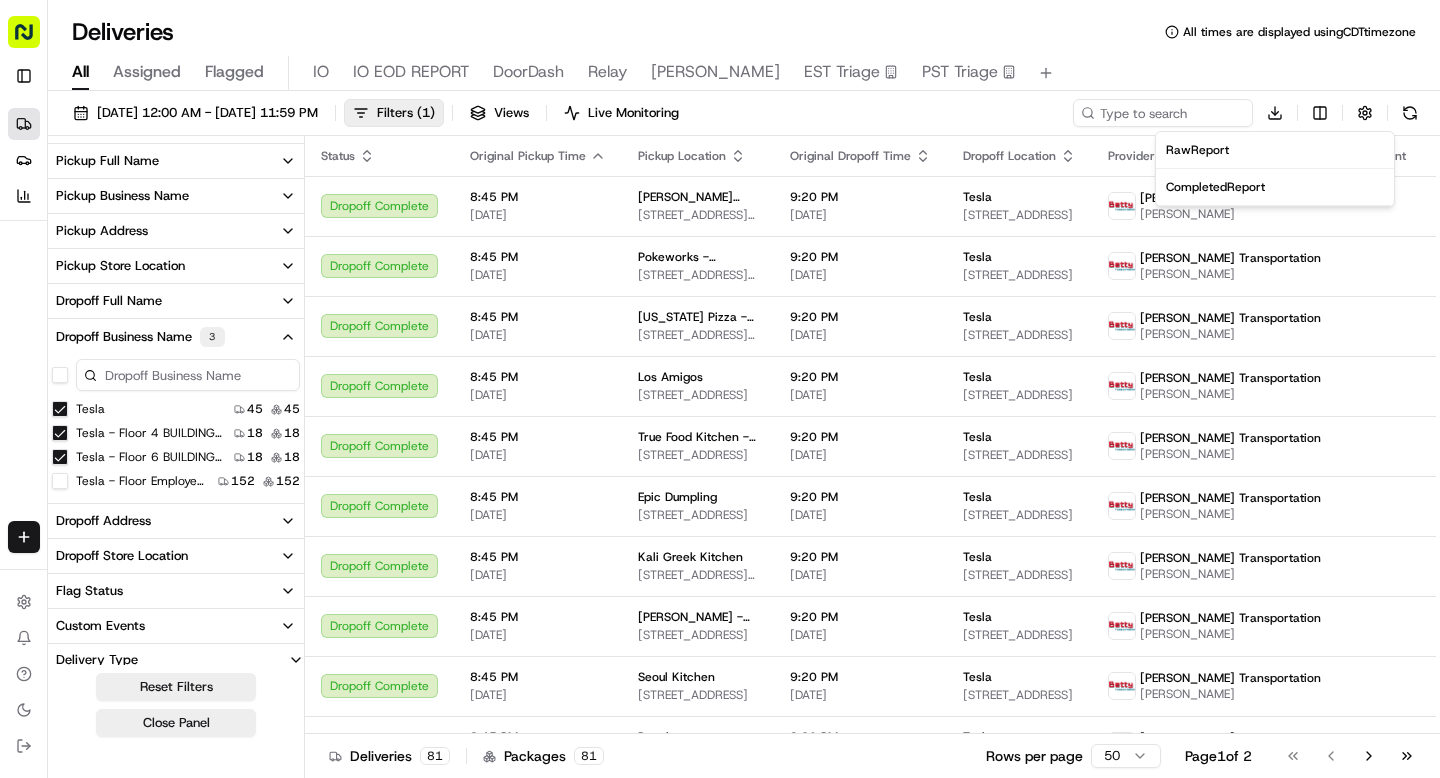 click on "Completed  Report" at bounding box center [1215, 187] 